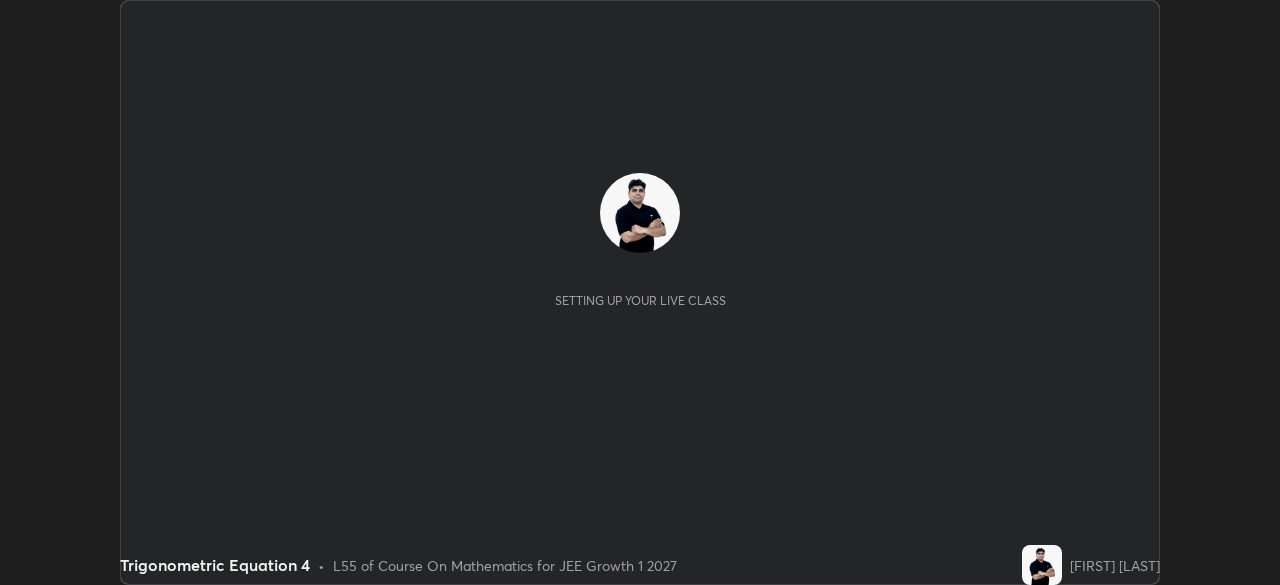 scroll, scrollTop: 0, scrollLeft: 0, axis: both 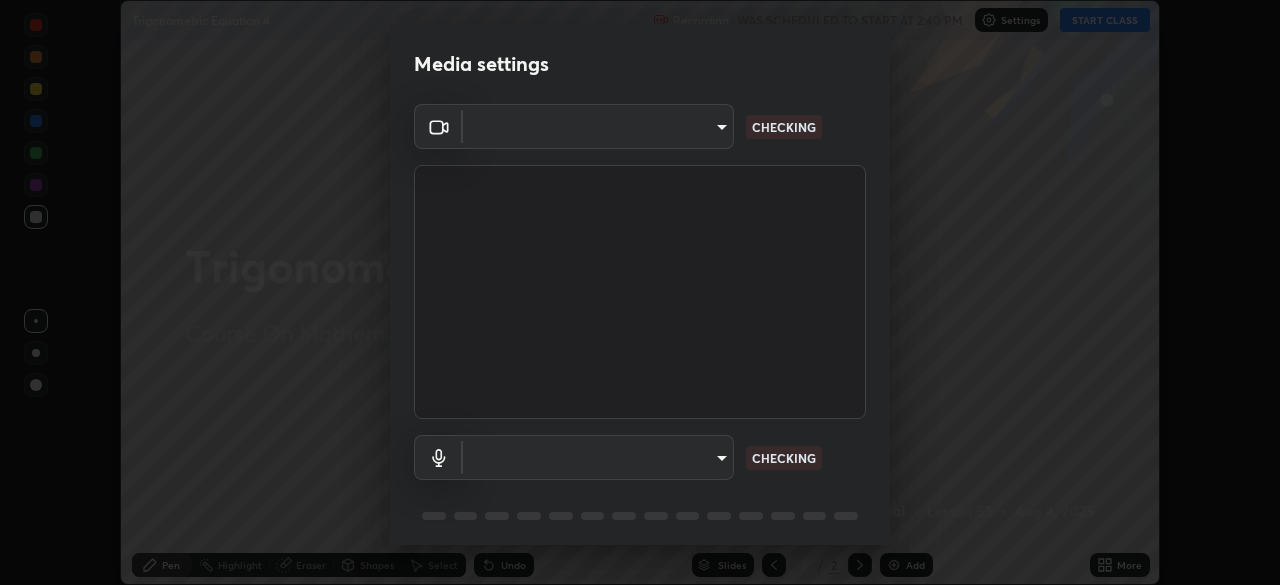 type on "85224a5ddb1d7c473c8089fb73f01f25a8fb598abb9b0335bd4e39e439134962" 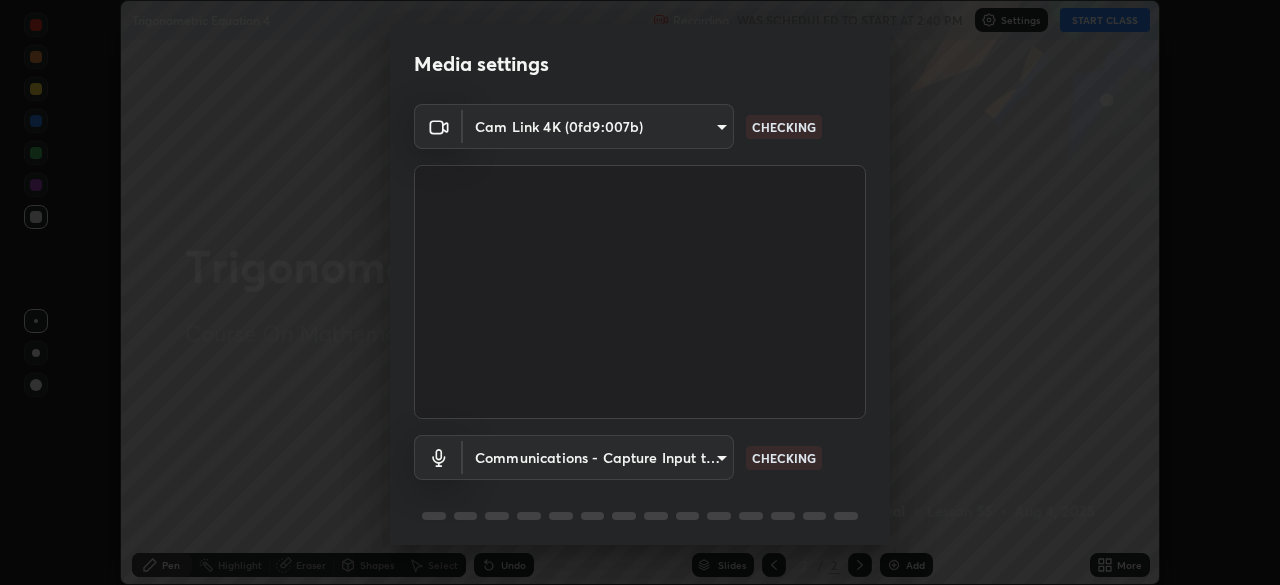 click on "Erase all Trigonometric Equation 4 Recording WAS SCHEDULED TO START AT  2:40 PM Settings START CLASS Setting up your live class Trigonometric Equation 4 • L55 of Course On Mathematics for JEE Growth 1 2027 [FIRST] [LAST] Pen Highlight Eraser Shapes Select Undo Slides 2 / 2 Add More No doubts shared Encourage your learners to ask a doubt for better clarity Report an issue Reason for reporting Buffering Chat not working Audio - Video sync issue Educator video quality low ​ Attach an image Report Media settings Cam Link 4K (0fd9:007b) 85224a5ddb1d7c473c8089fb73f01f25a8fb598abb9b0335bd4e39e439134962 CHECKING Communications - Capture Input terminal (Digital Array MIC) communications CHECKING 1 / 5 Next" at bounding box center (640, 292) 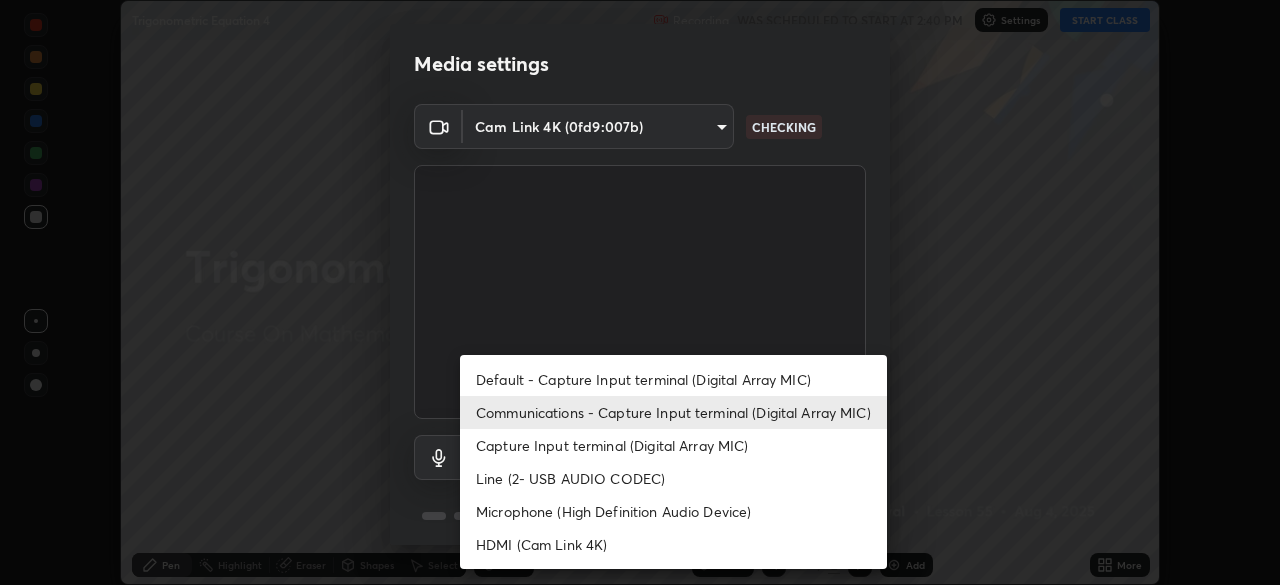 click on "Communications - Capture Input terminal (Digital Array MIC)" at bounding box center [673, 412] 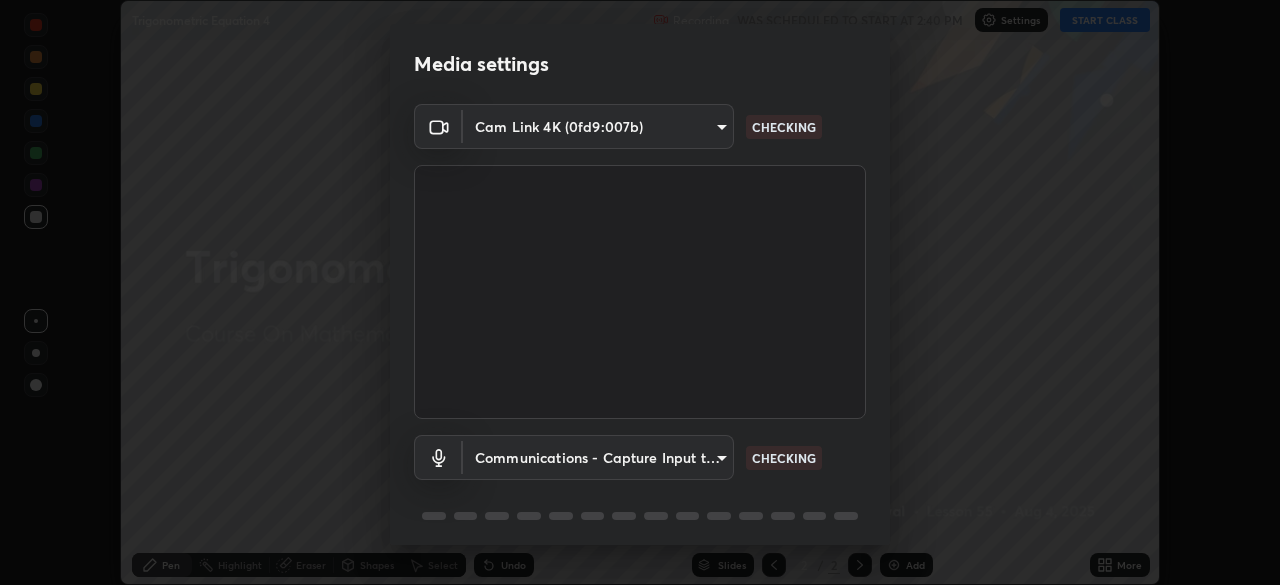 scroll, scrollTop: 71, scrollLeft: 0, axis: vertical 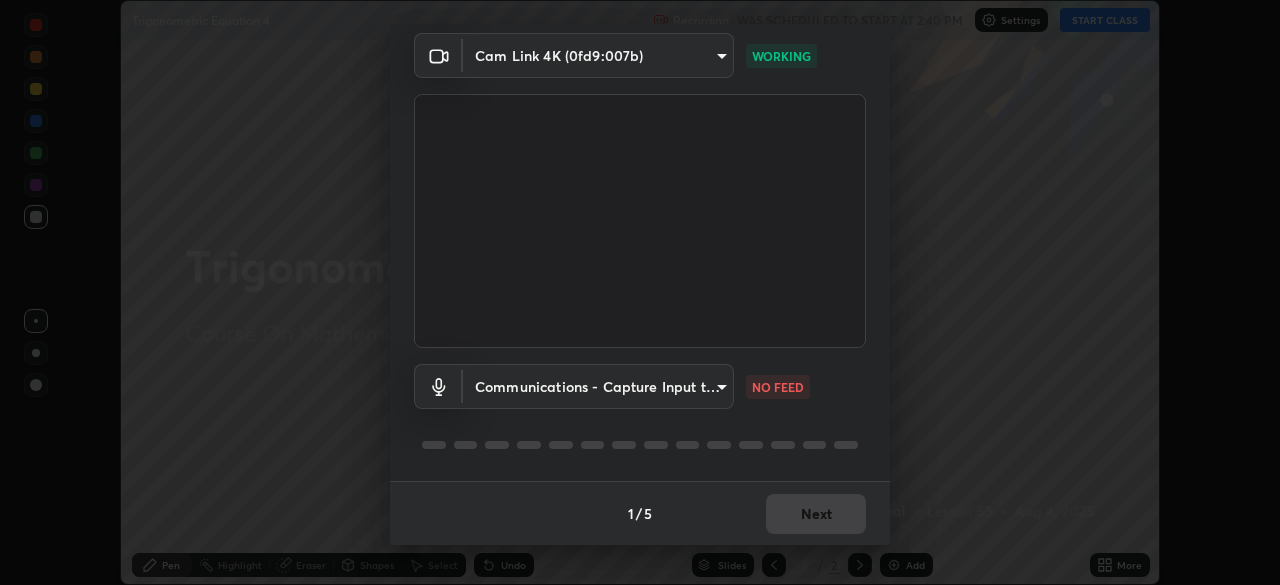 click on "Erase all Trigonometric Equation 4 Recording WAS SCHEDULED TO START AT  2:40 PM Settings START CLASS Setting up your live class Trigonometric Equation 4 • L55 of Course On Mathematics for JEE Growth 1 2027 [FIRST] [LAST] Pen Highlight Eraser Shapes Select Undo Slides 2 / 2 Add More No doubts shared Encourage your learners to ask a doubt for better clarity Report an issue Reason for reporting Buffering Chat not working Audio - Video sync issue Educator video quality low ​ Attach an image Report Media settings Cam Link 4K (0fd9:007b) 85224a5ddb1d7c473c8089fb73f01f25a8fb598abb9b0335bd4e39e439134962 WORKING Communications - Capture Input terminal (Digital Array MIC) communications NO FEED 1 / 5 Next" at bounding box center (640, 292) 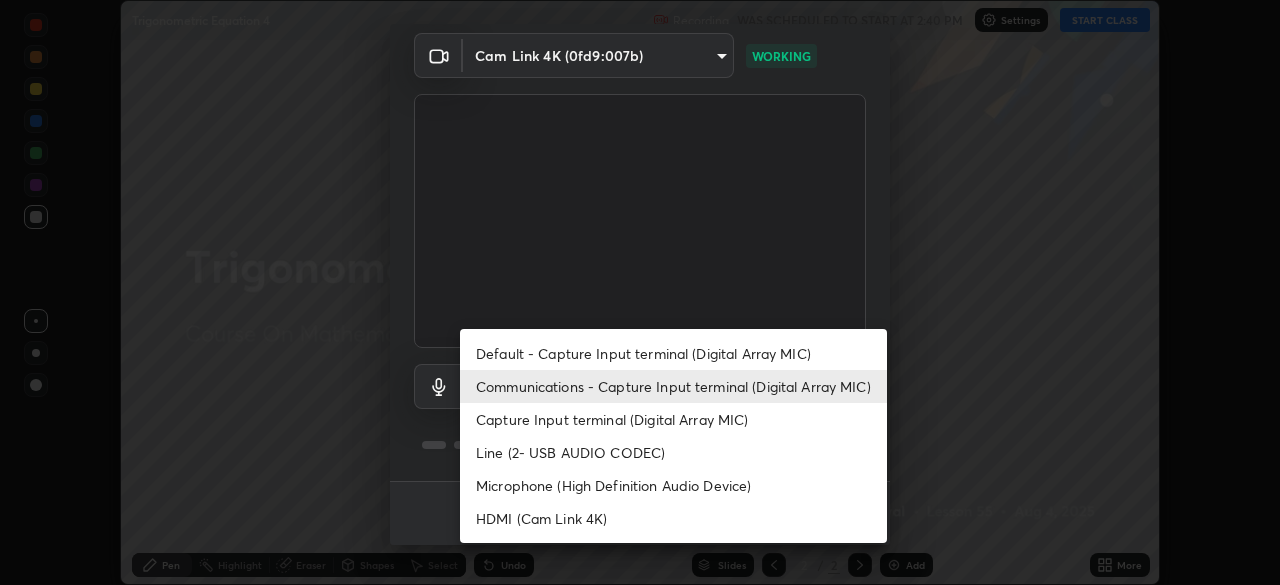 click on "Default - Capture Input terminal (Digital Array MIC)" at bounding box center (673, 353) 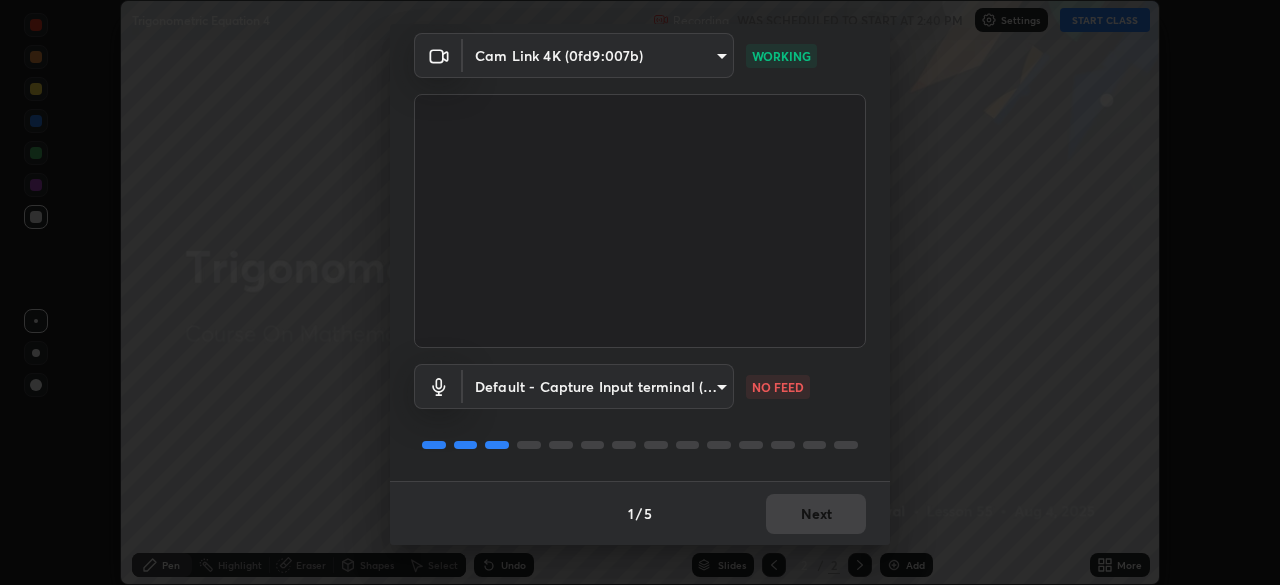 click on "Erase all Trigonometric Equation 4 Recording WAS SCHEDULED TO START AT  2:40 PM Settings START CLASS Setting up your live class Trigonometric Equation 4 • L55 of Course On Mathematics for JEE Growth 1 2027 [FIRST] [LAST] Pen Highlight Eraser Shapes Select Undo Slides 2 / 2 Add More No doubts shared Encourage your learners to ask a doubt for better clarity Report an issue Reason for reporting Buffering Chat not working Audio - Video sync issue Educator video quality low ​ Attach an image Report Media settings Cam Link 4K (0fd9:007b) 85224a5ddb1d7c473c8089fb73f01f25a8fb598abb9b0335bd4e39e439134962 WORKING Default - Capture Input terminal (Digital Array MIC) default NO FEED 1 / 5 Next" at bounding box center [640, 292] 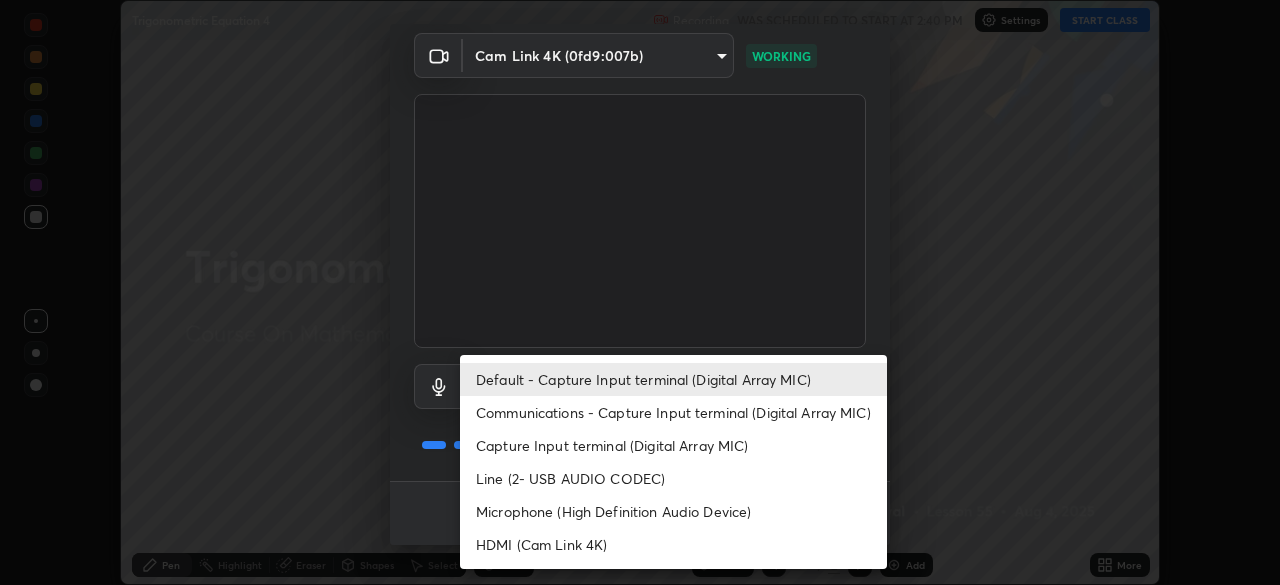 click on "Communications - Capture Input terminal (Digital Array MIC)" at bounding box center [673, 412] 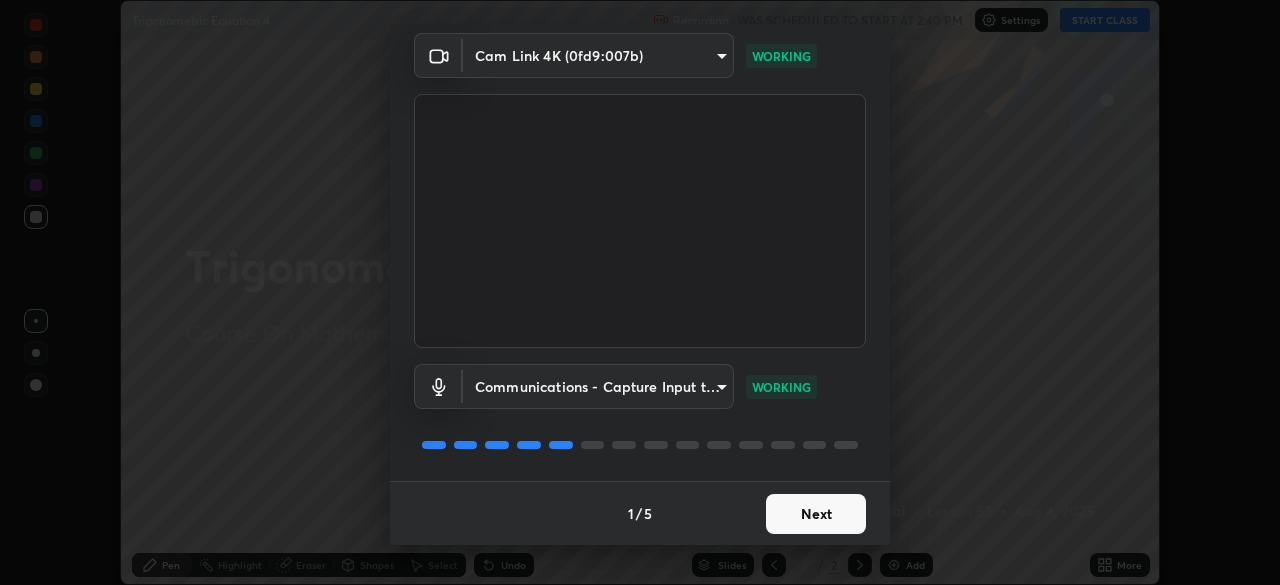 click on "Next" at bounding box center (816, 514) 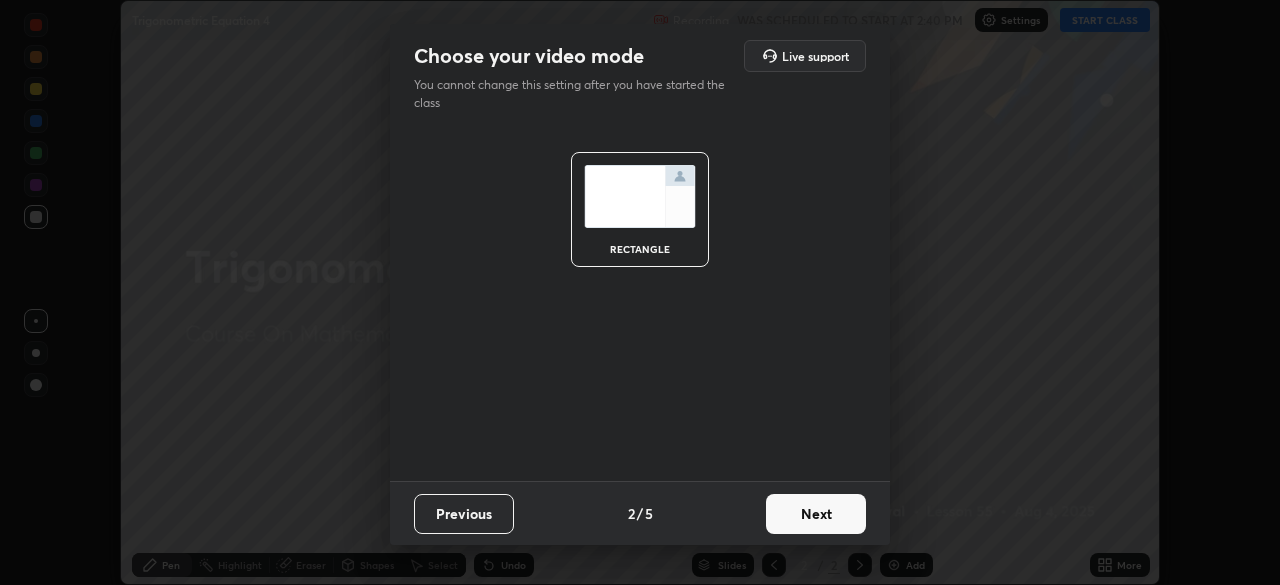 scroll, scrollTop: 0, scrollLeft: 0, axis: both 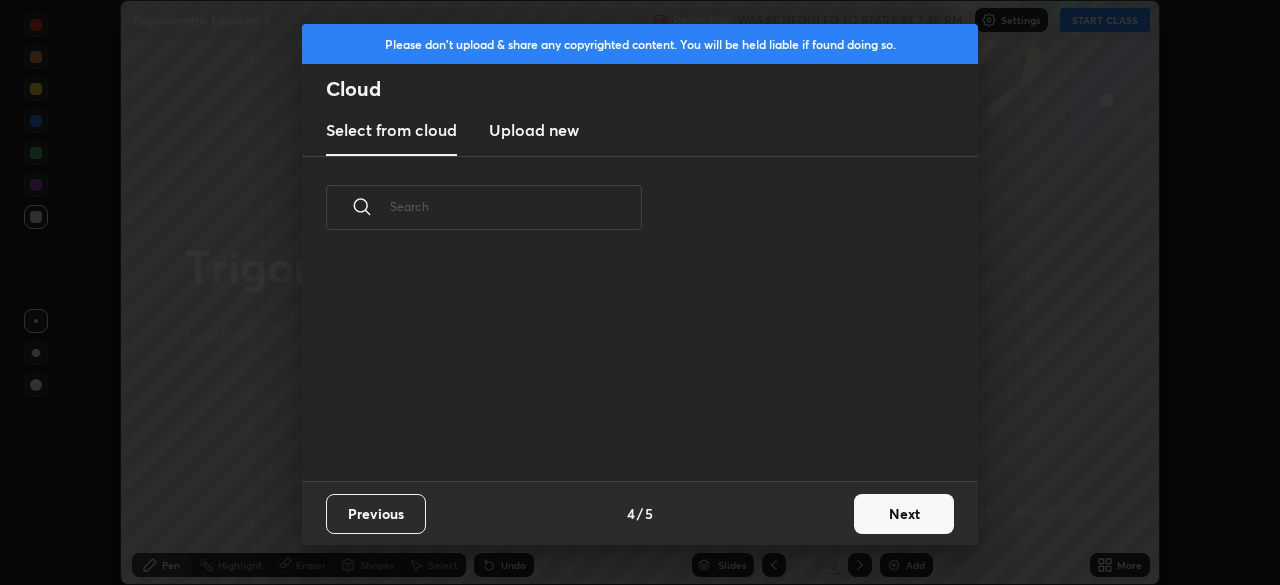 click on "Next" at bounding box center (904, 514) 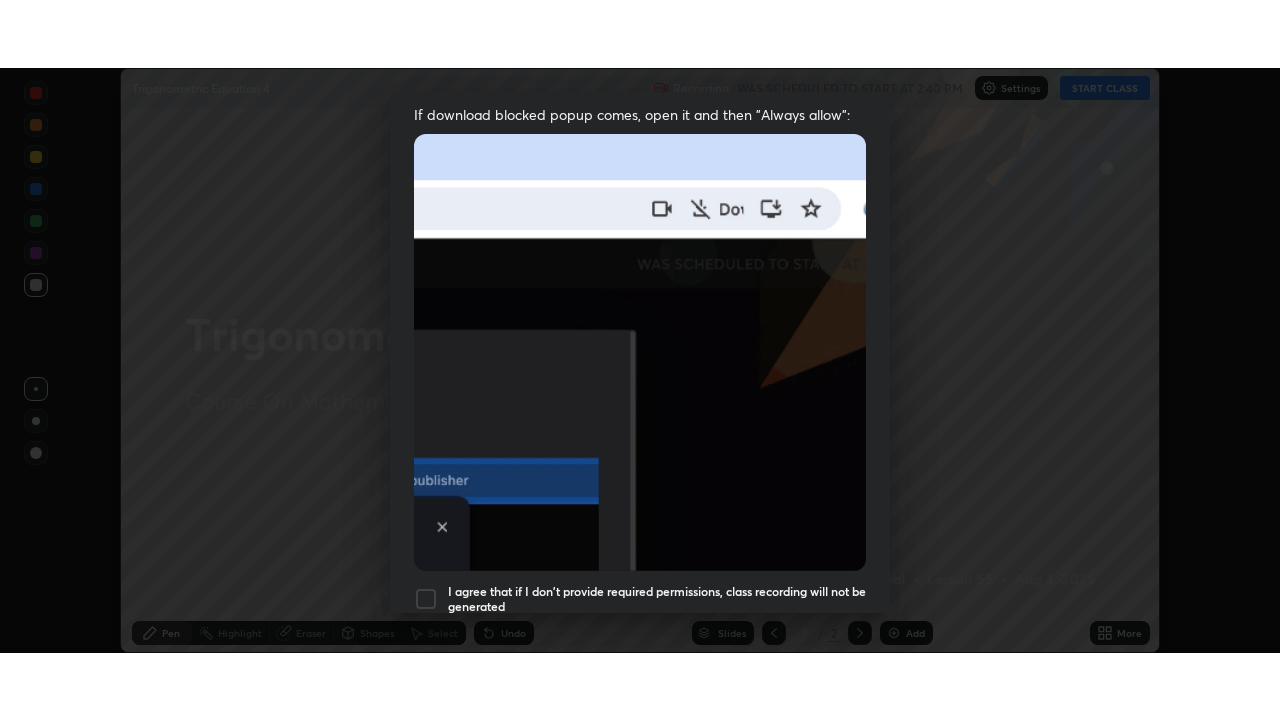 scroll, scrollTop: 479, scrollLeft: 0, axis: vertical 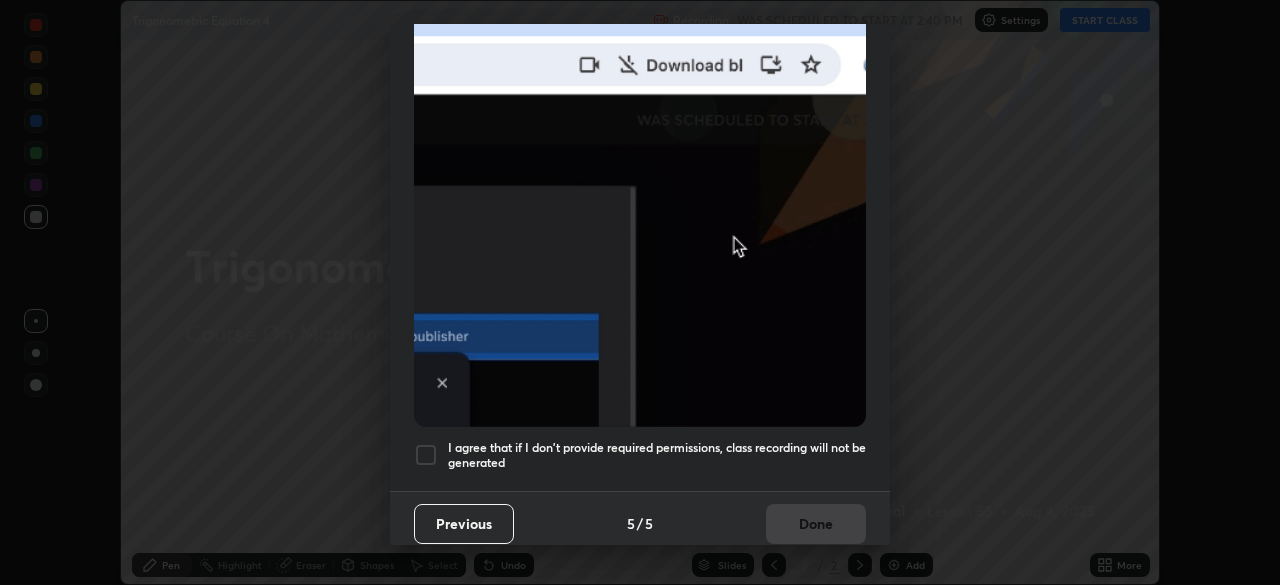 click at bounding box center (426, 455) 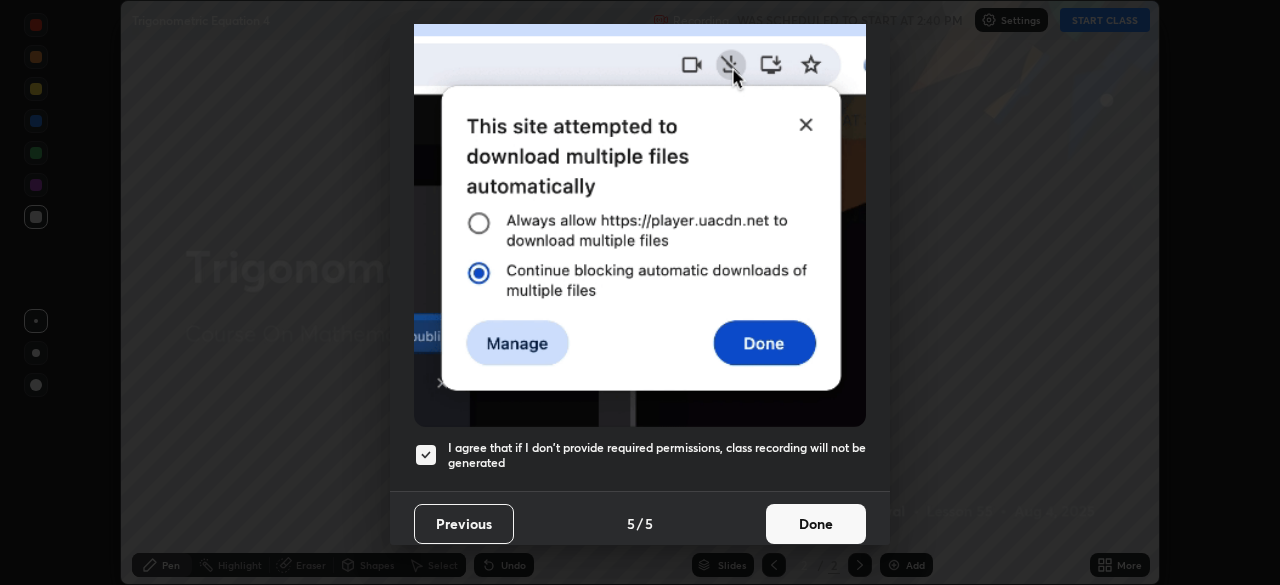 click on "Done" at bounding box center [816, 524] 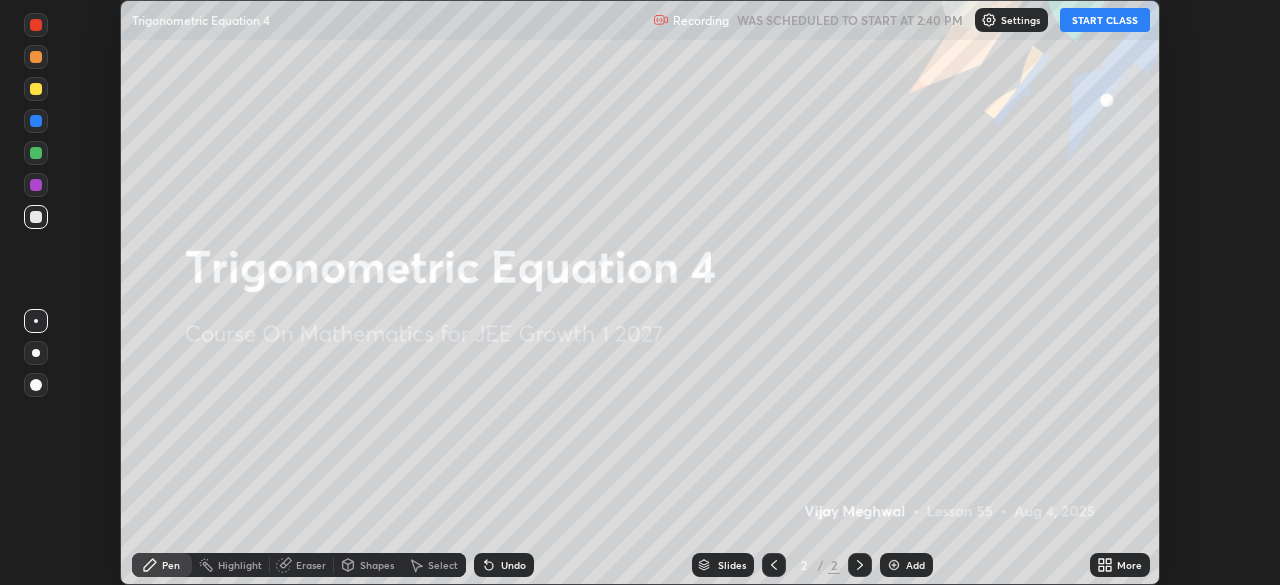click on "START CLASS" at bounding box center [1105, 20] 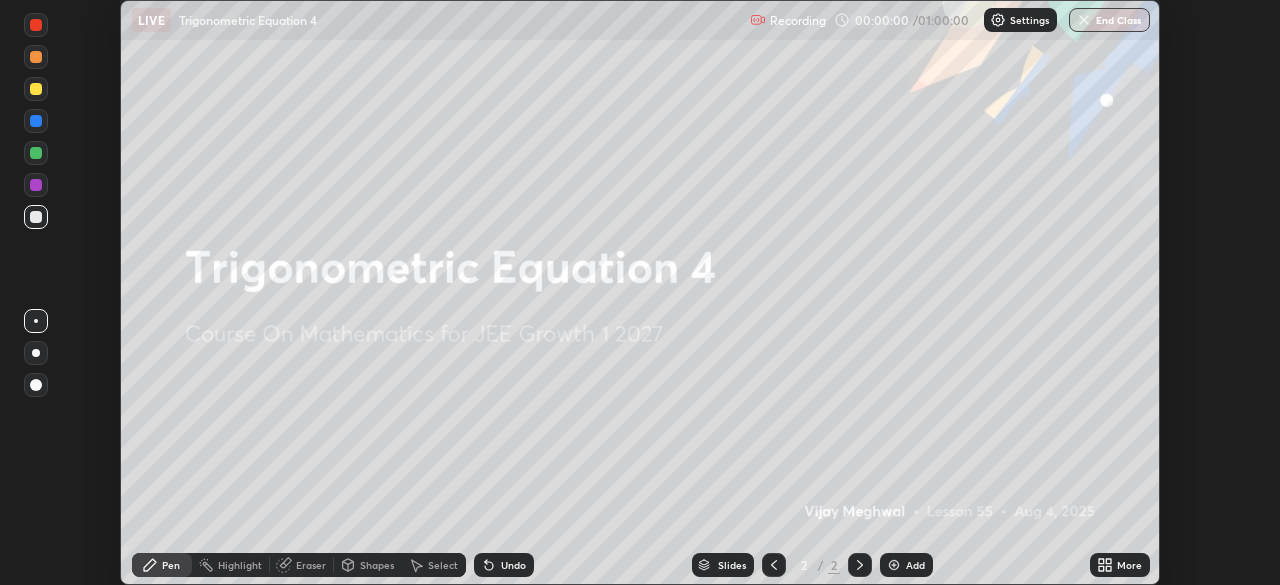 click 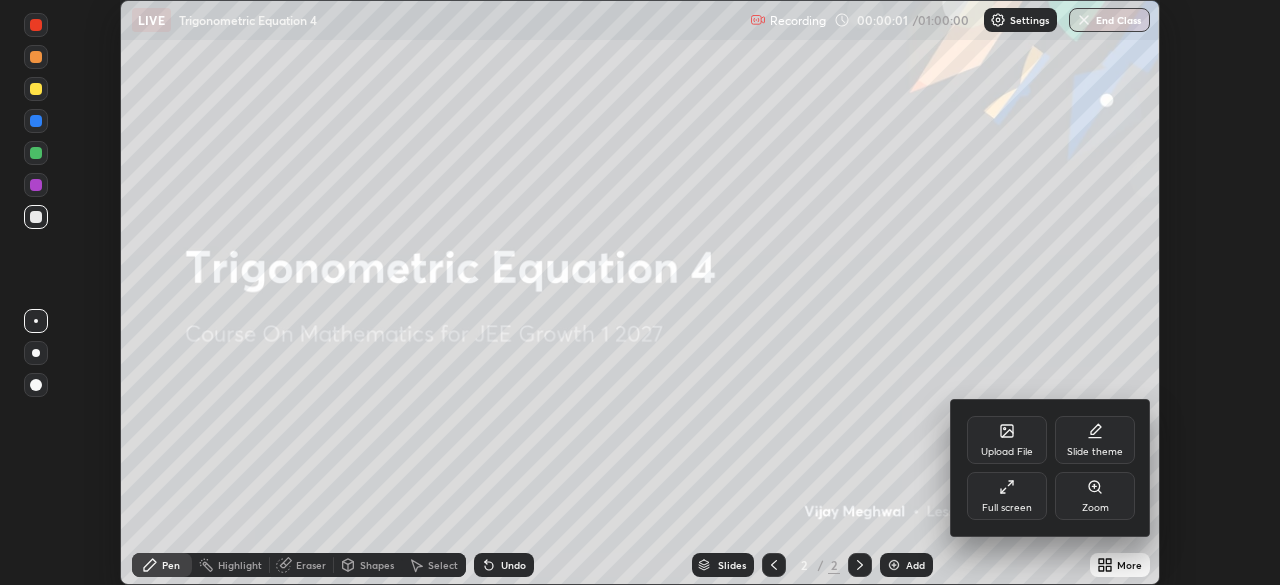 click on "Full screen" at bounding box center (1007, 496) 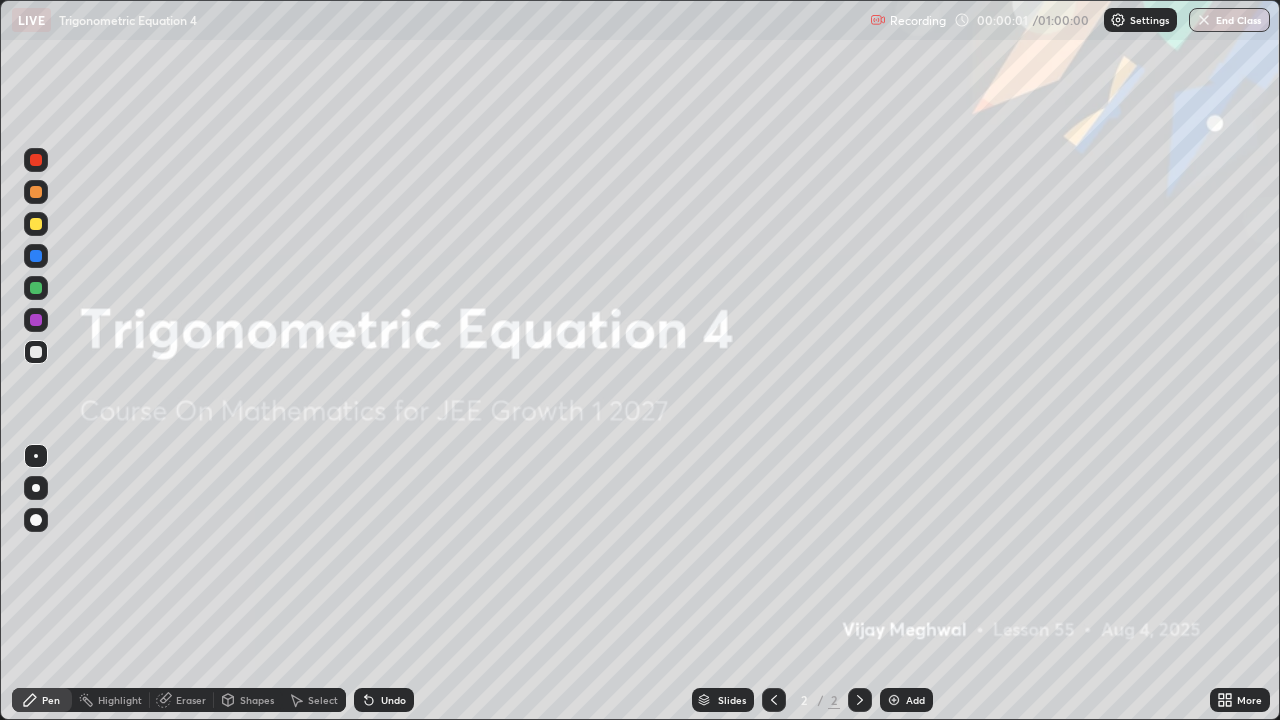 scroll, scrollTop: 99280, scrollLeft: 98720, axis: both 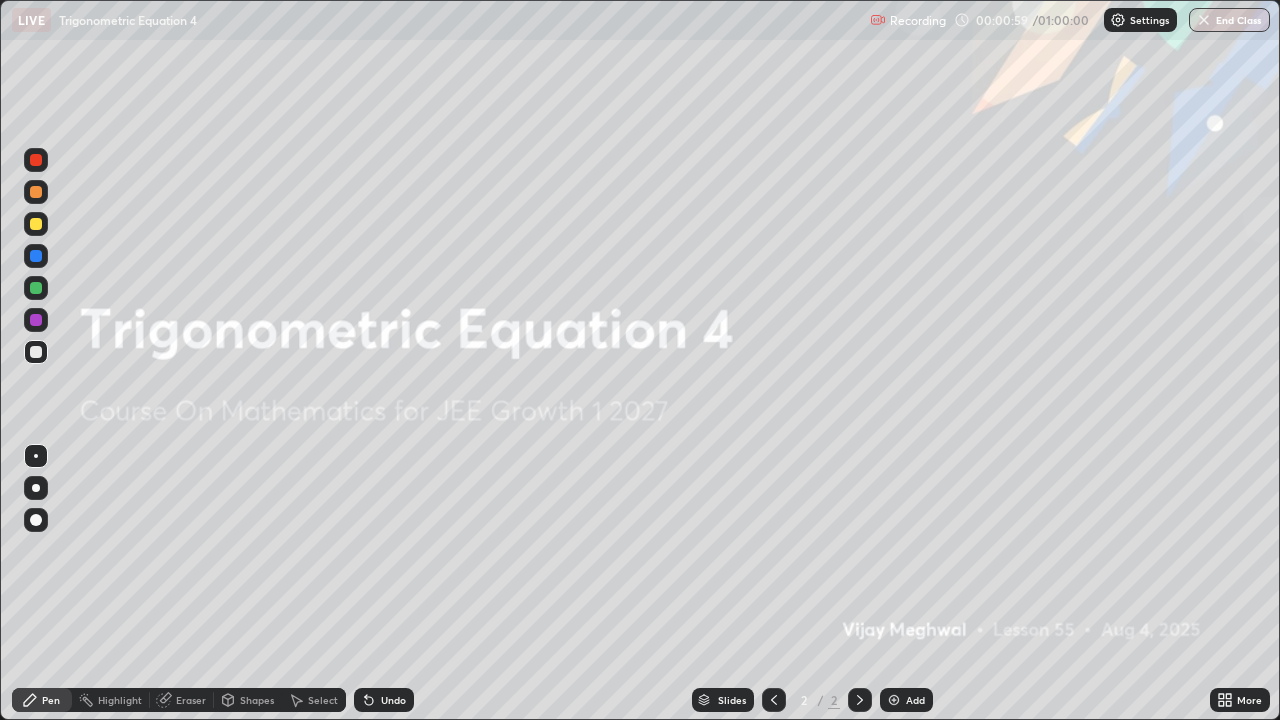 click on "Add" at bounding box center (915, 700) 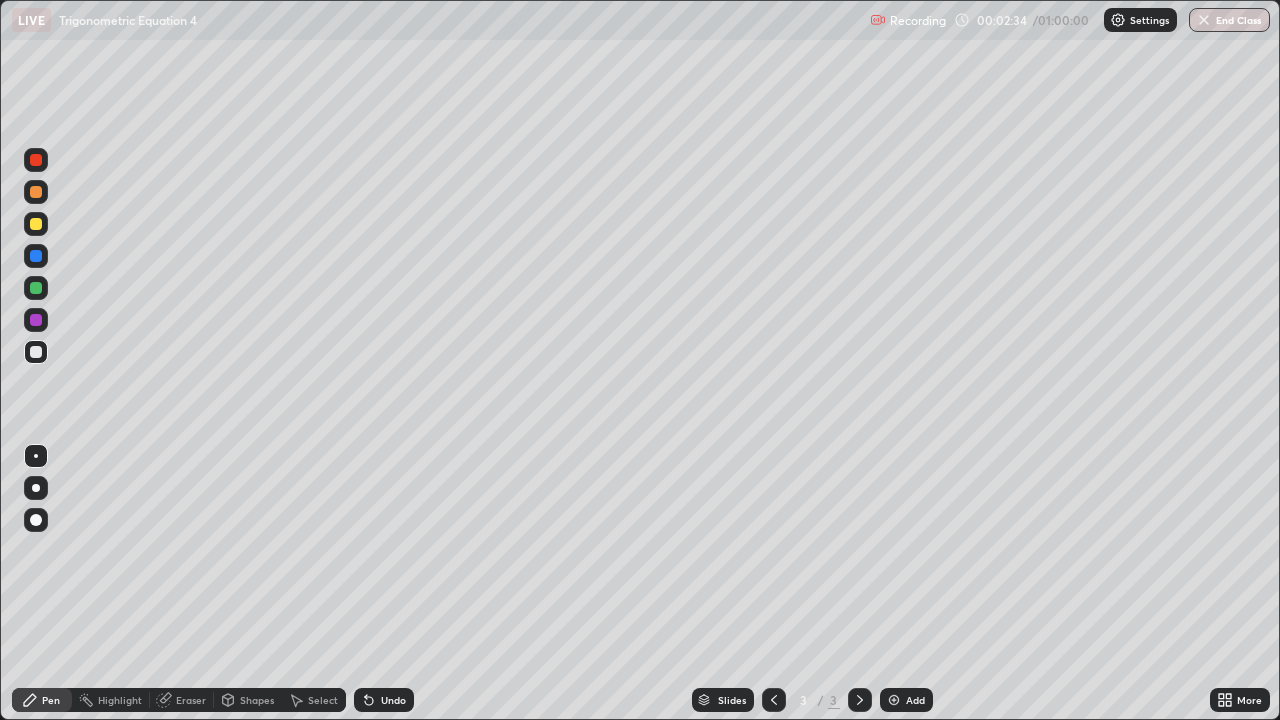 click at bounding box center [36, 224] 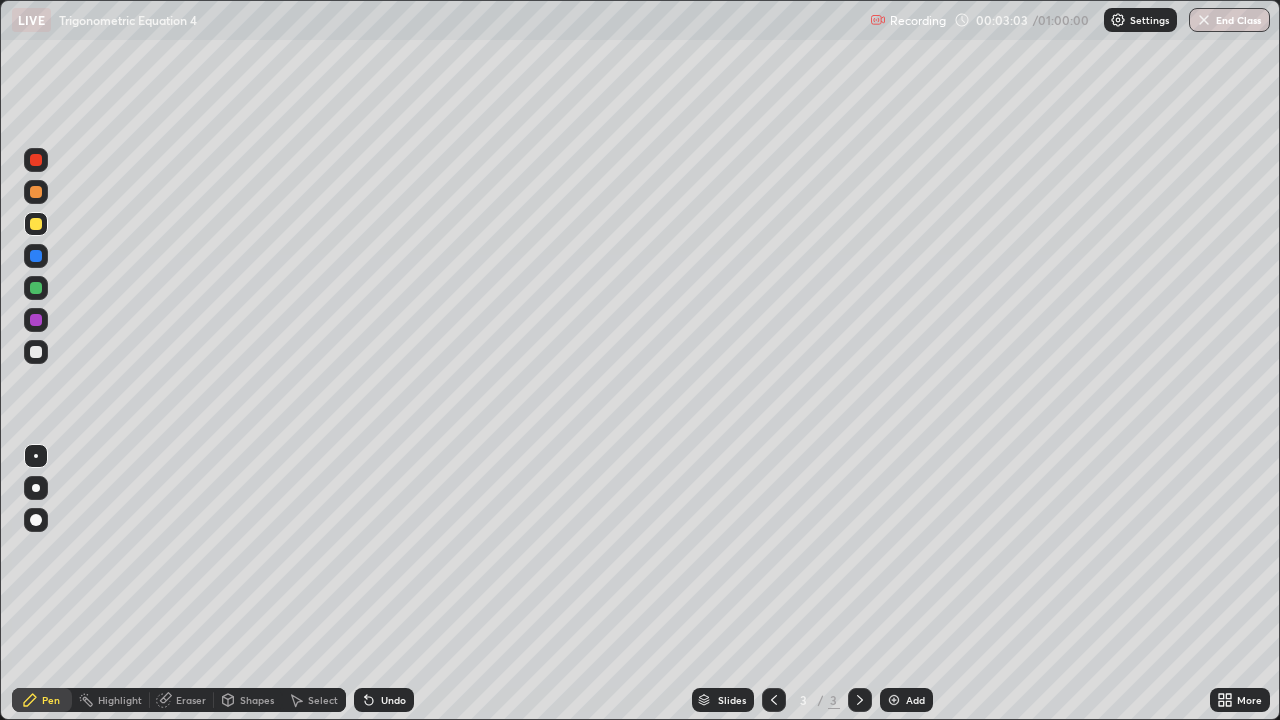 click at bounding box center [36, 352] 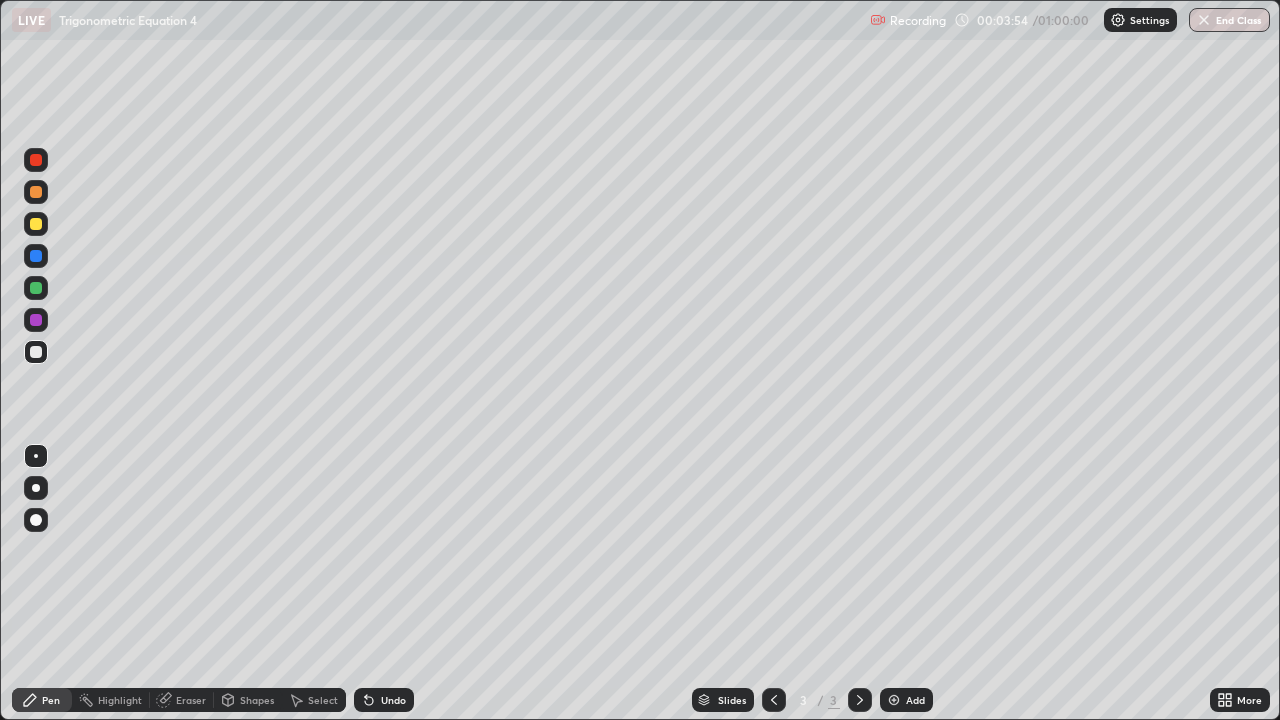 click at bounding box center (36, 288) 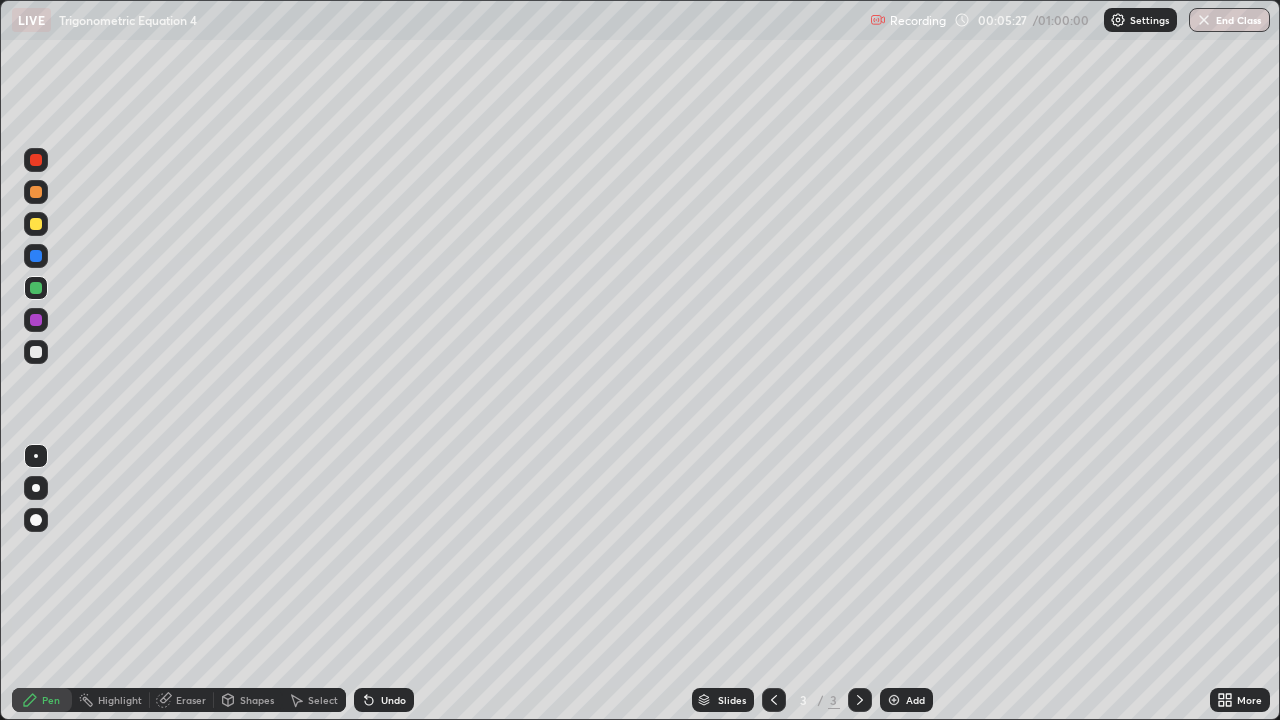 click on "Undo" at bounding box center (393, 700) 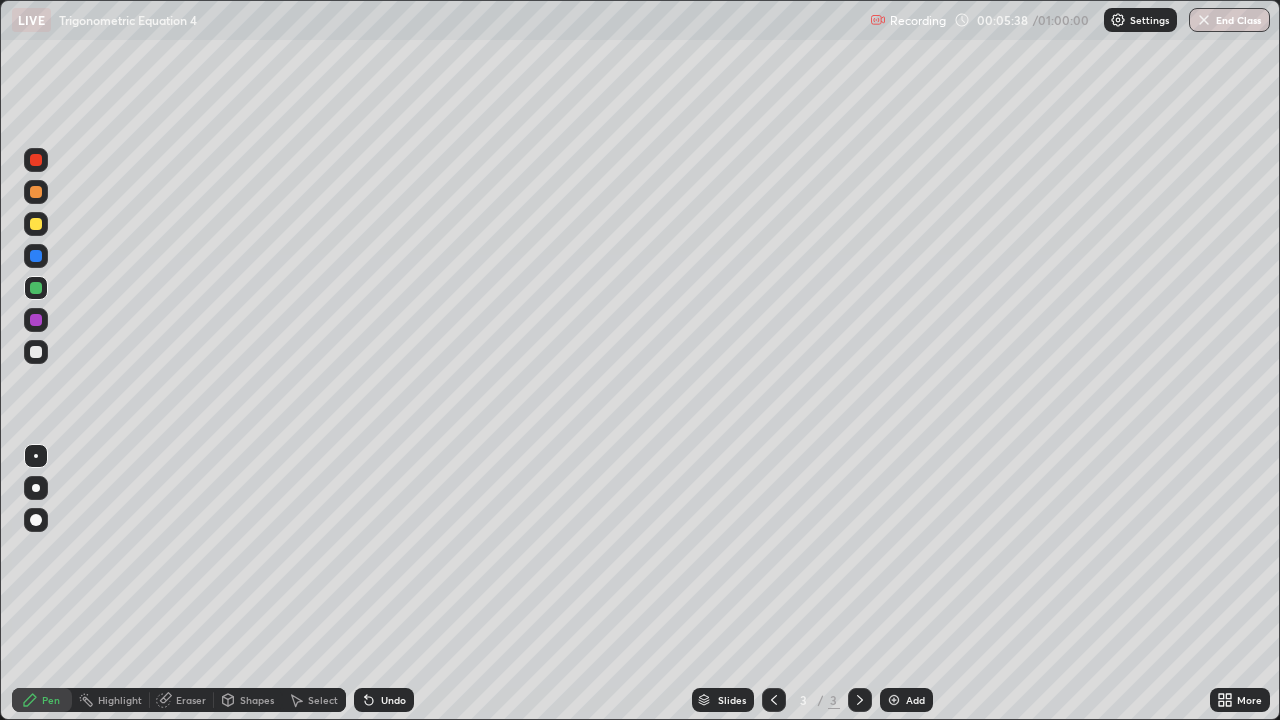 click on "Eraser" at bounding box center [182, 700] 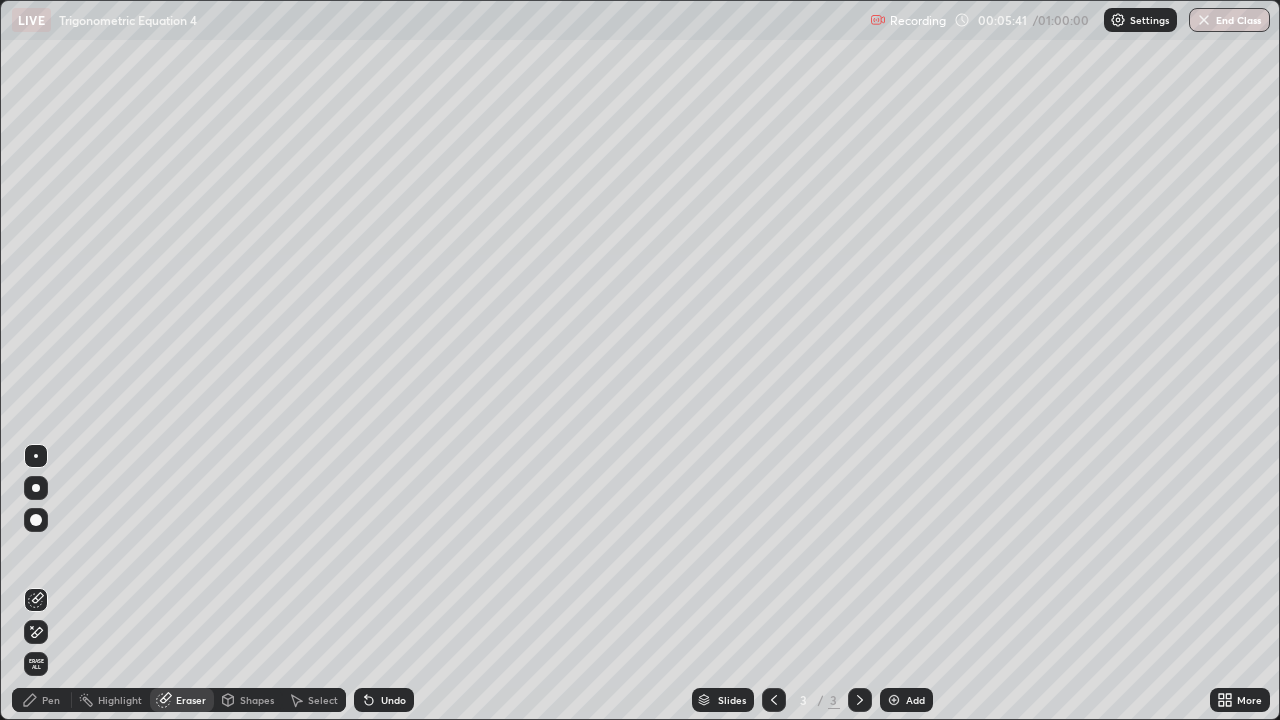click on "Pen" at bounding box center (51, 700) 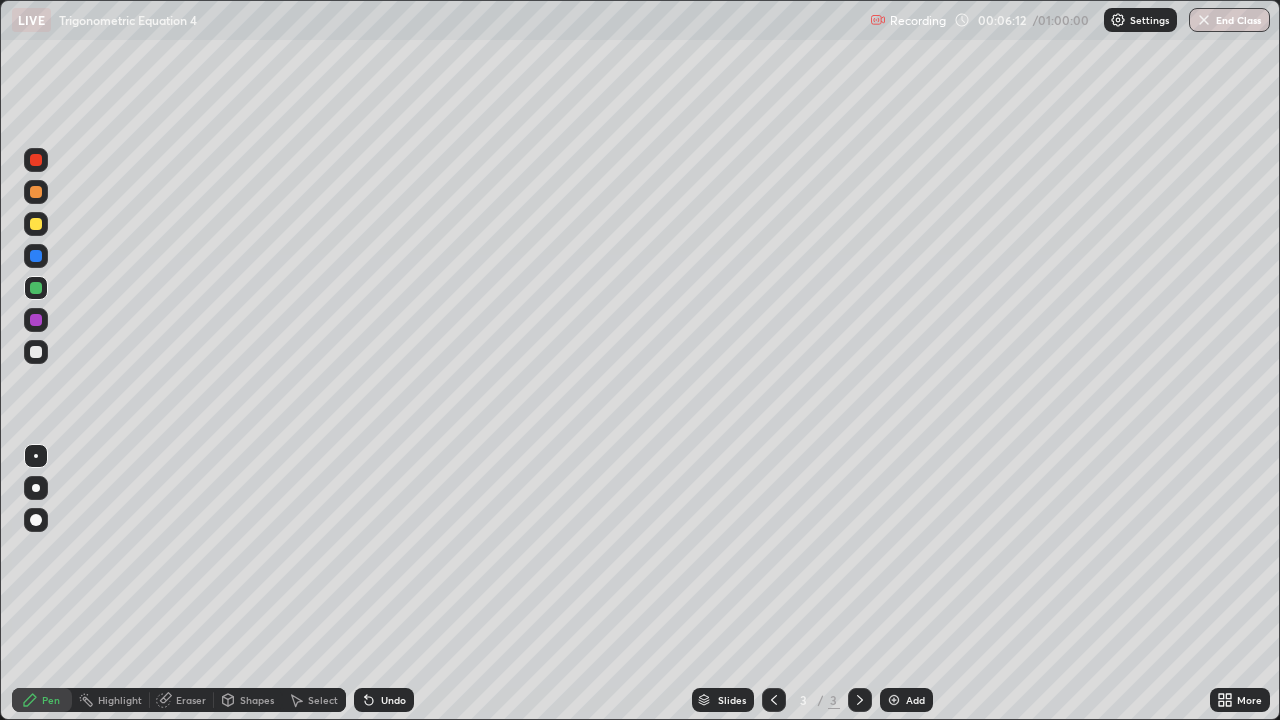 click on "Undo" at bounding box center (393, 700) 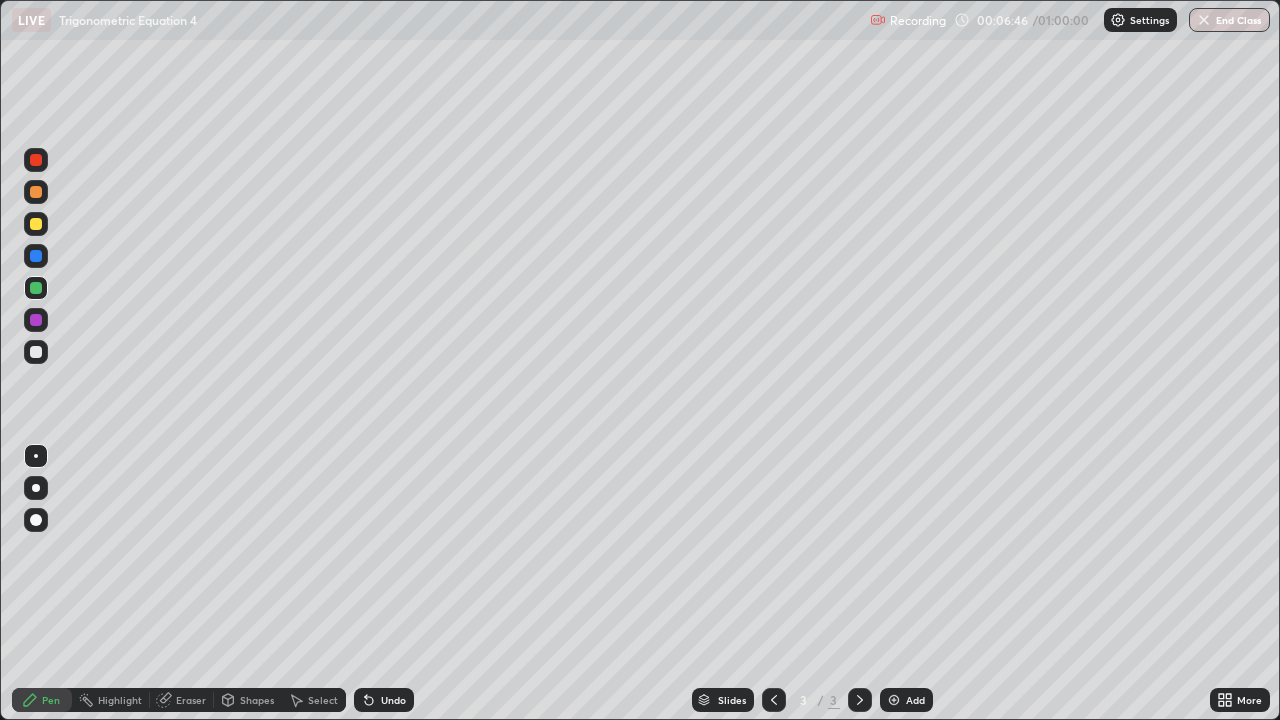 click at bounding box center (36, 352) 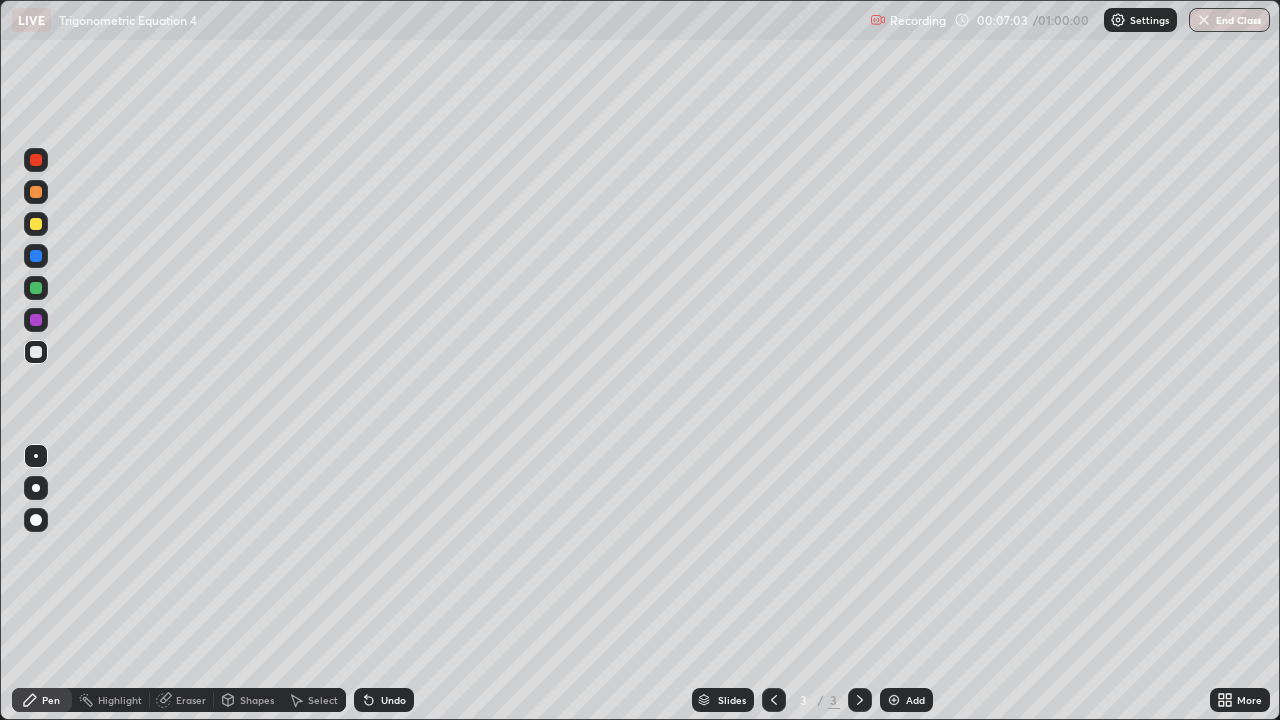 click on "Setting up your live class" at bounding box center [640, 360] 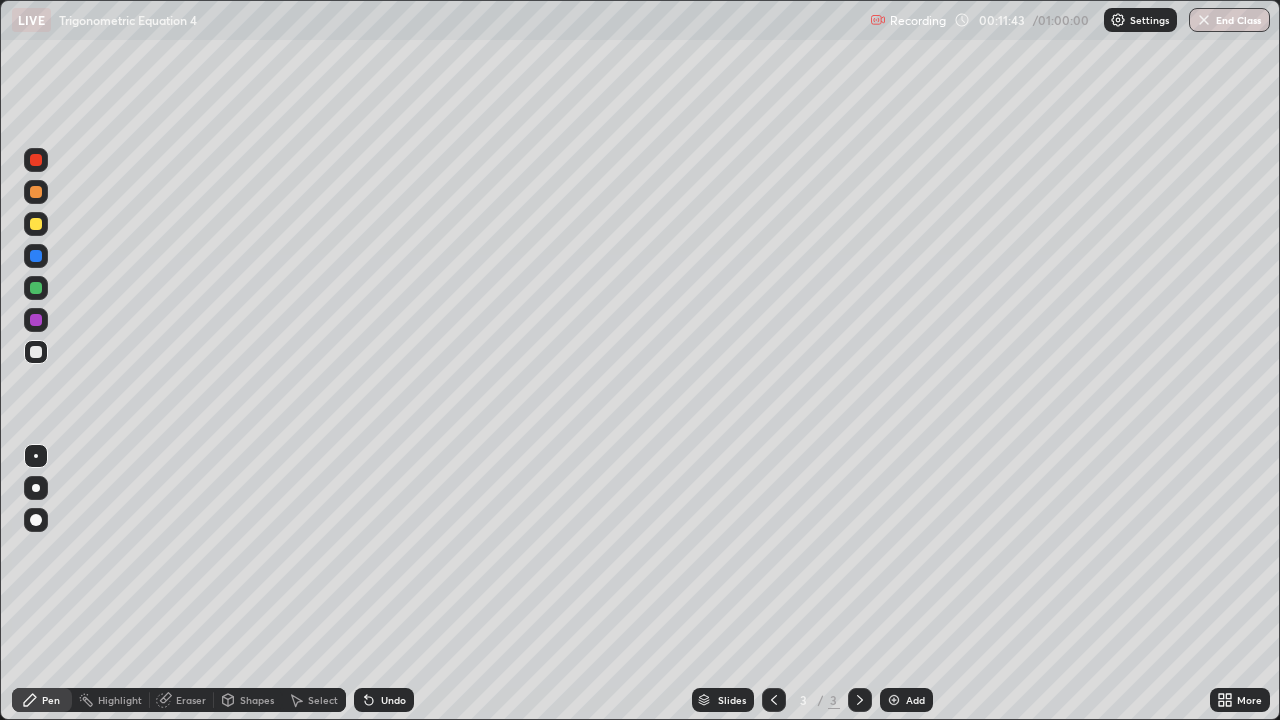 click on "Add" at bounding box center (906, 700) 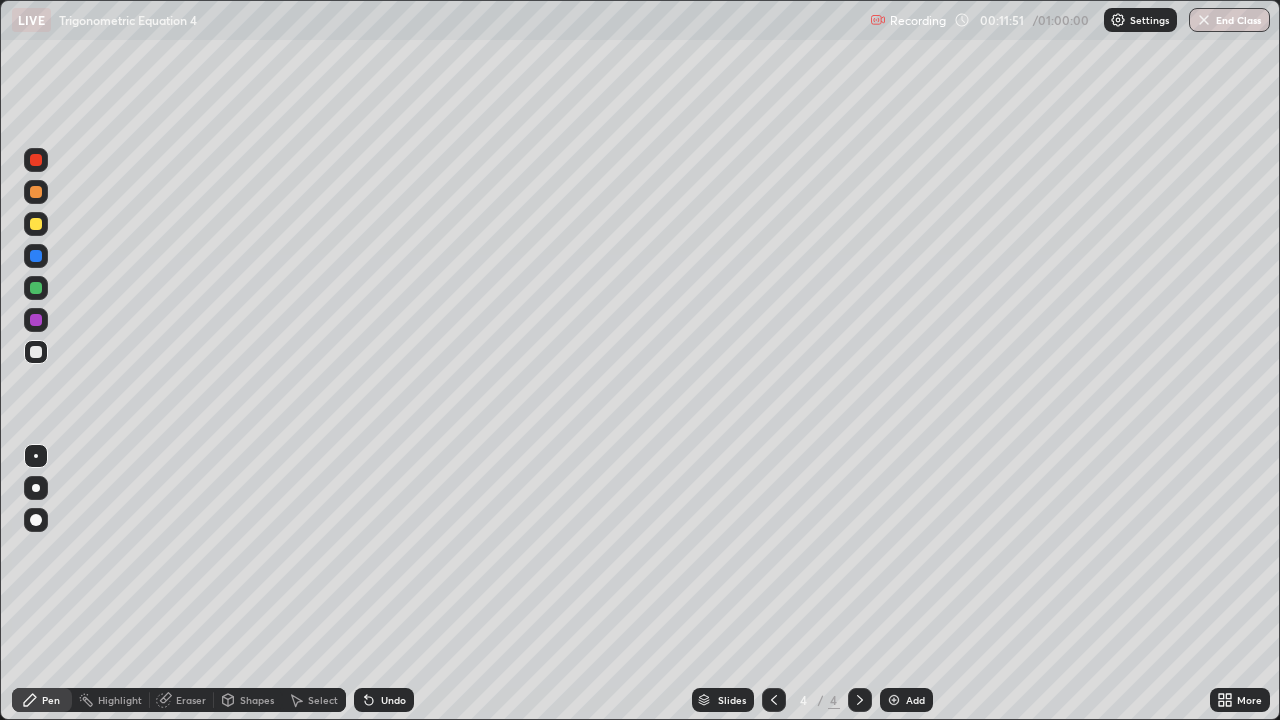 click 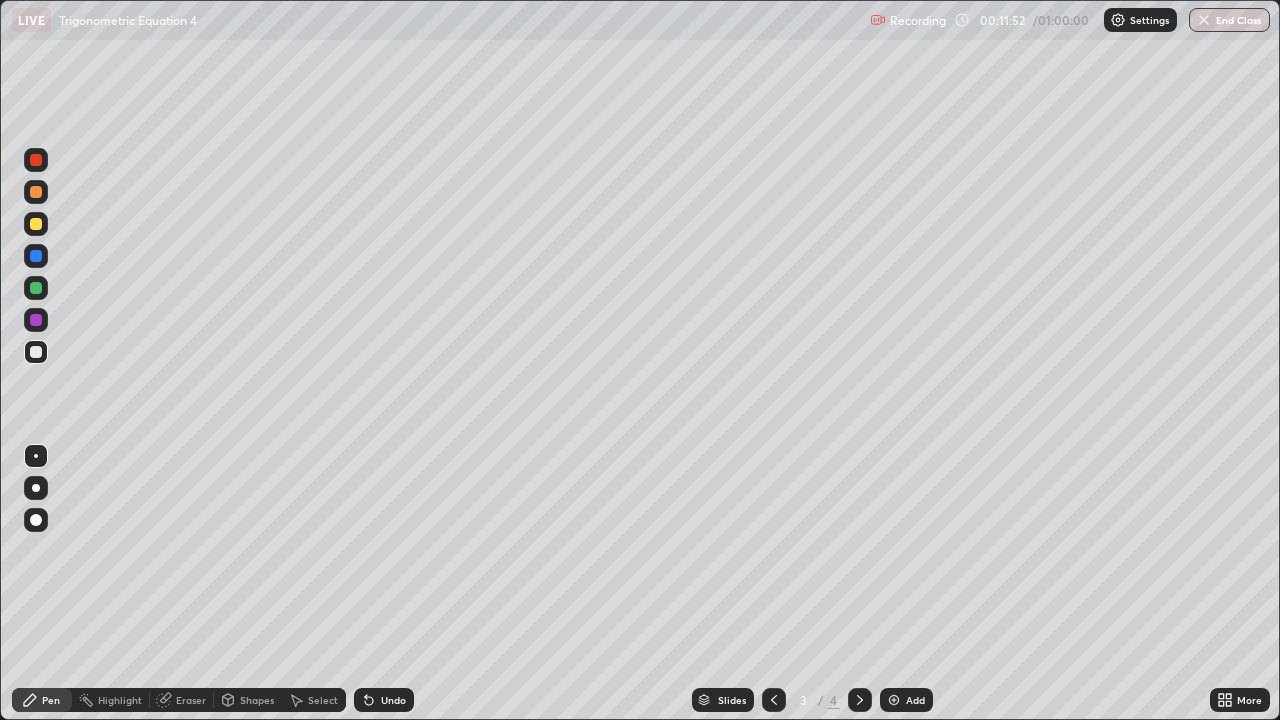 click 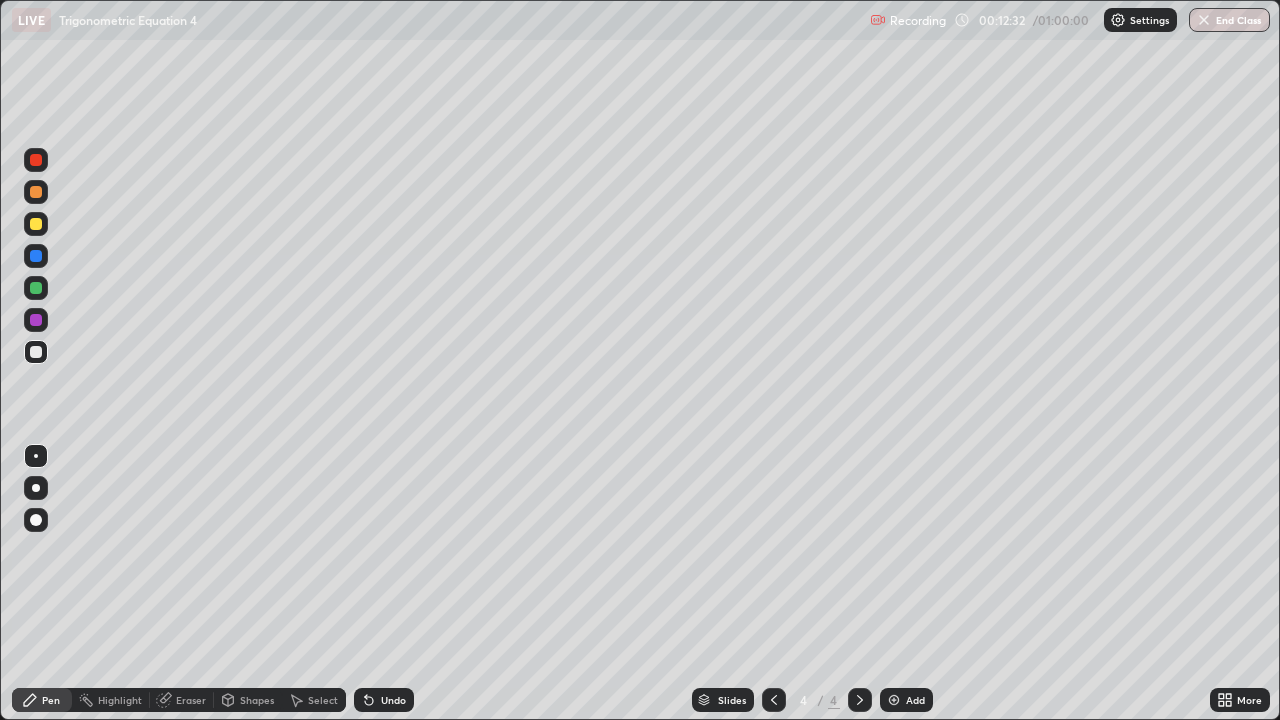 click at bounding box center [36, 224] 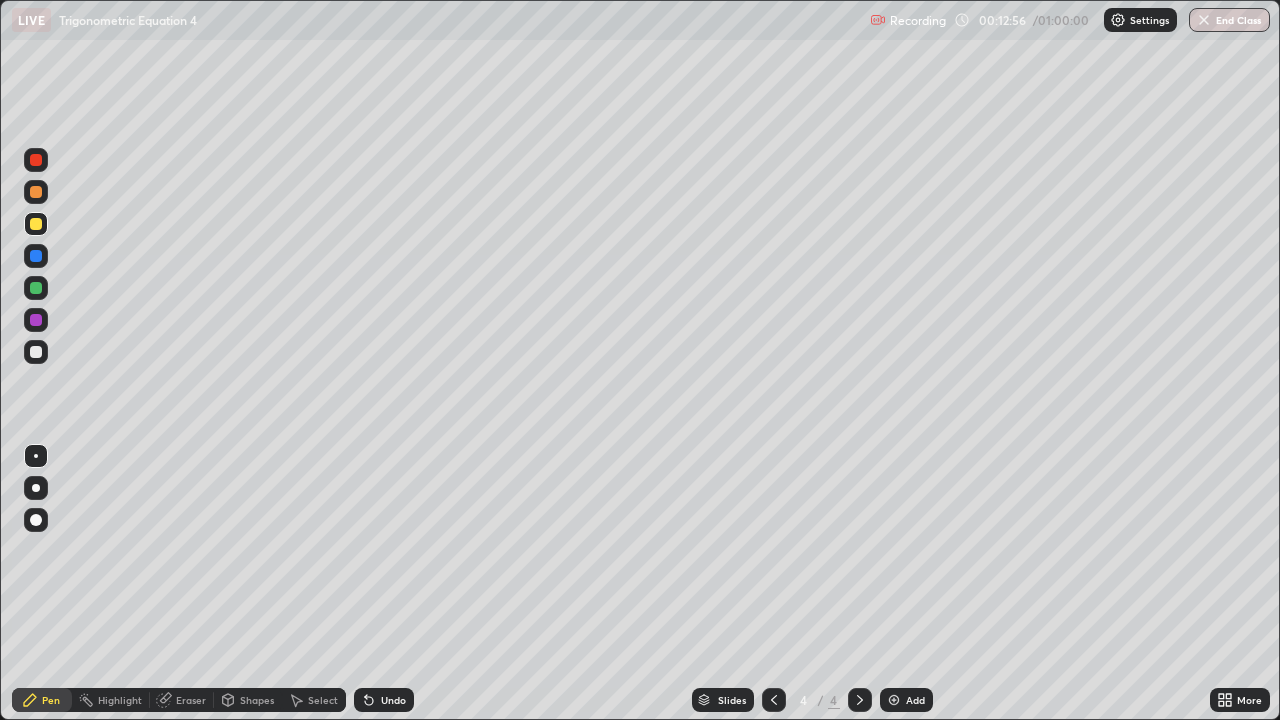 click at bounding box center [36, 224] 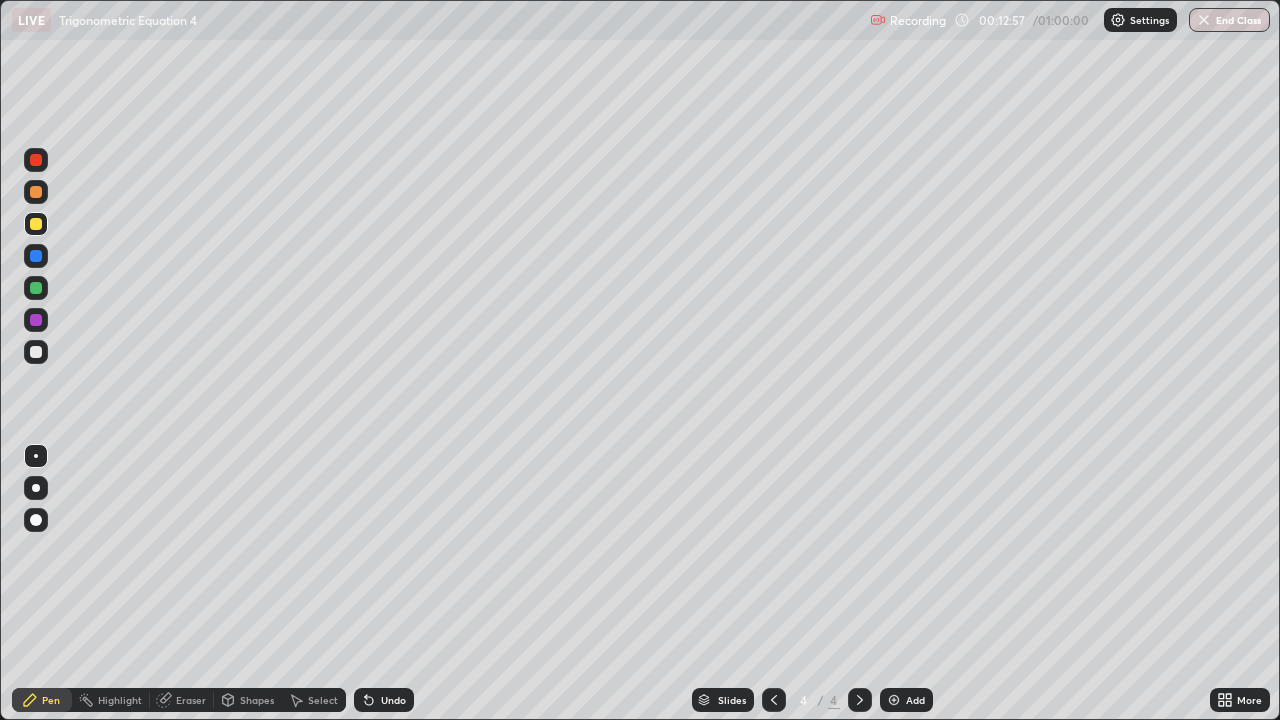 click at bounding box center [36, 192] 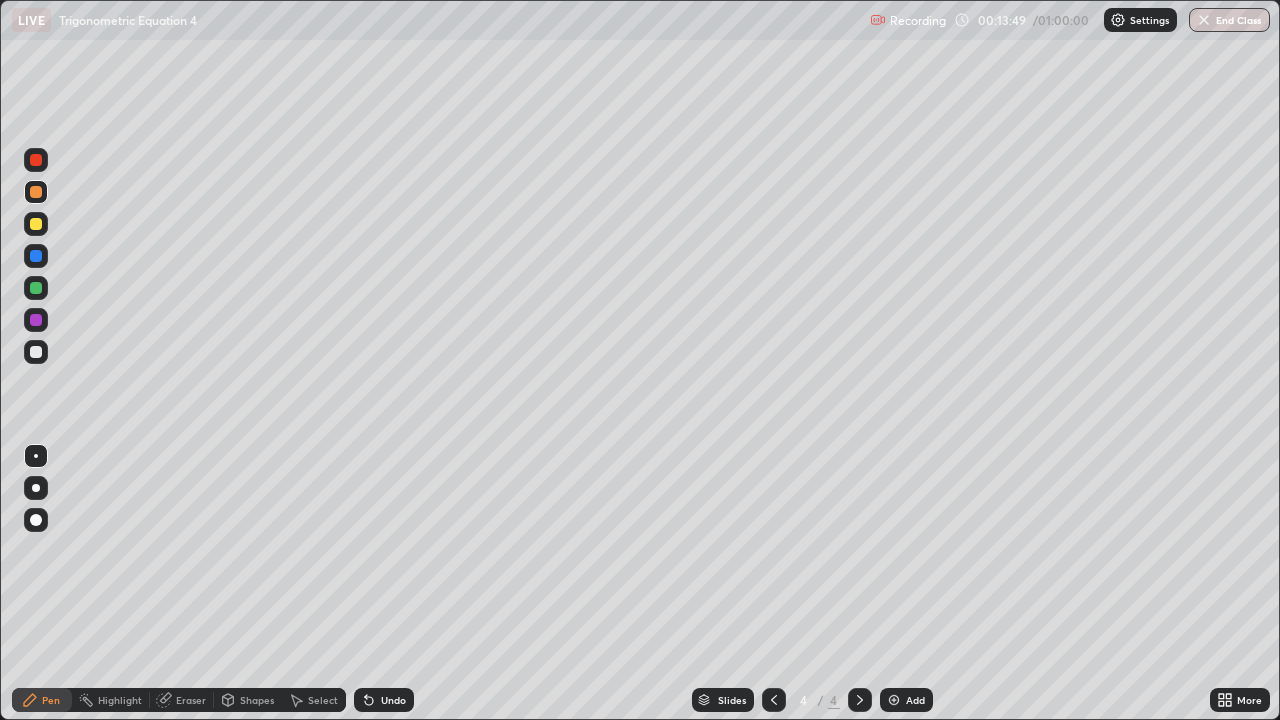 click at bounding box center (36, 352) 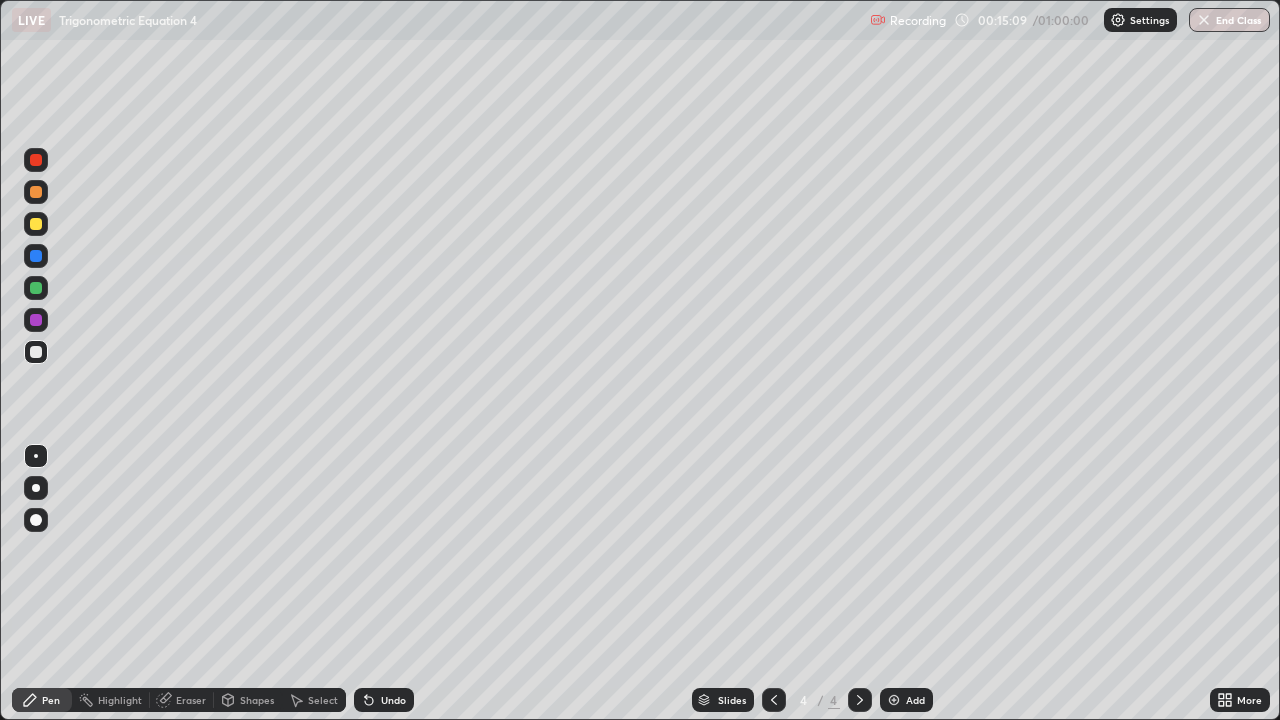click at bounding box center [36, 224] 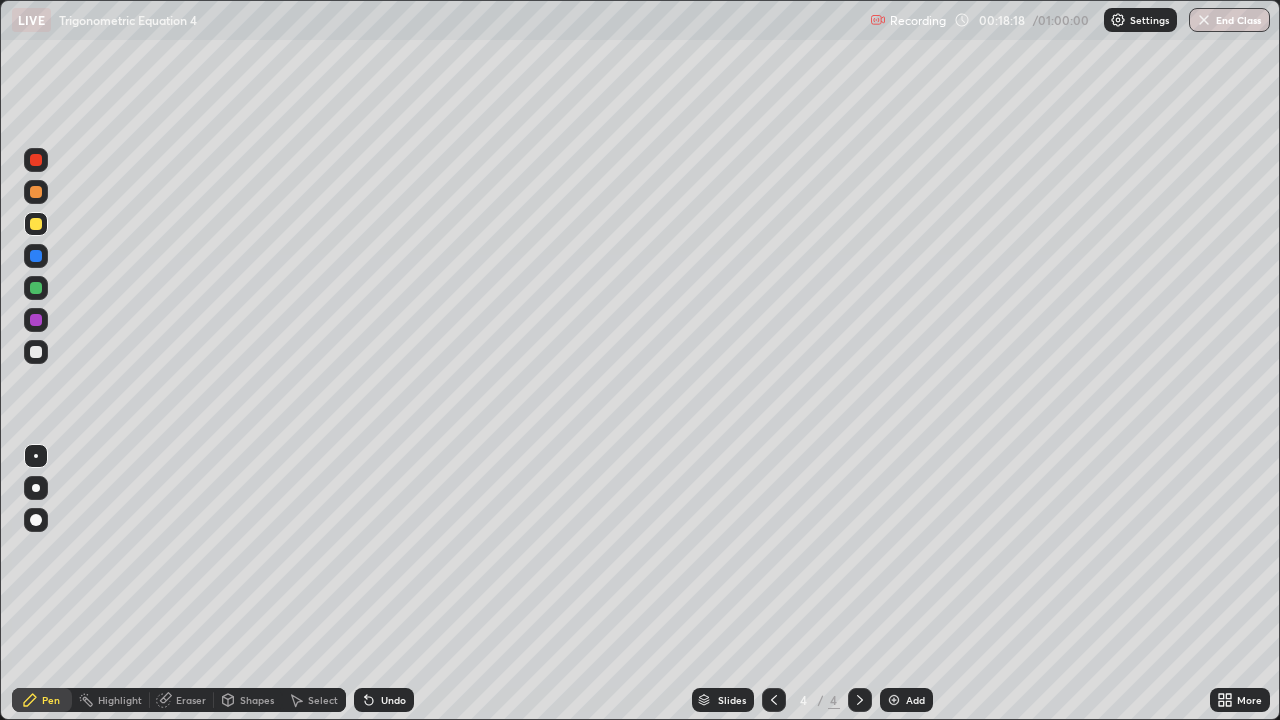 click on "Add" at bounding box center [915, 700] 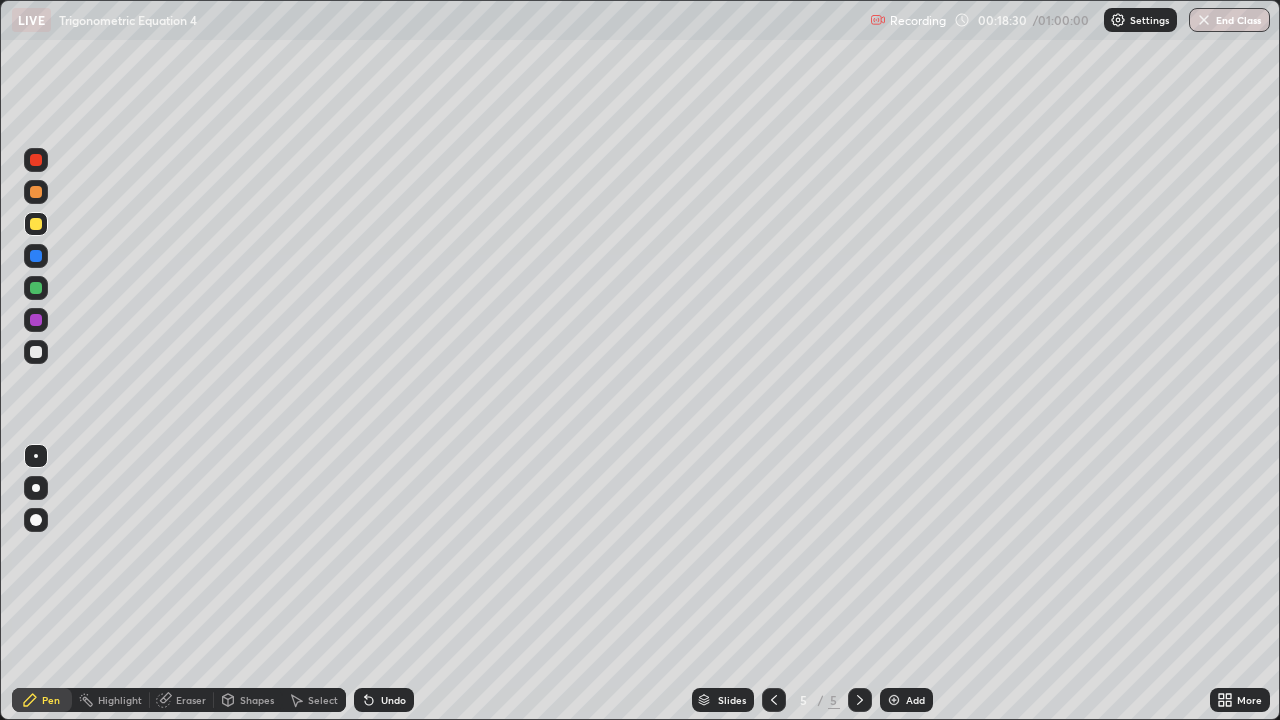 click at bounding box center [36, 352] 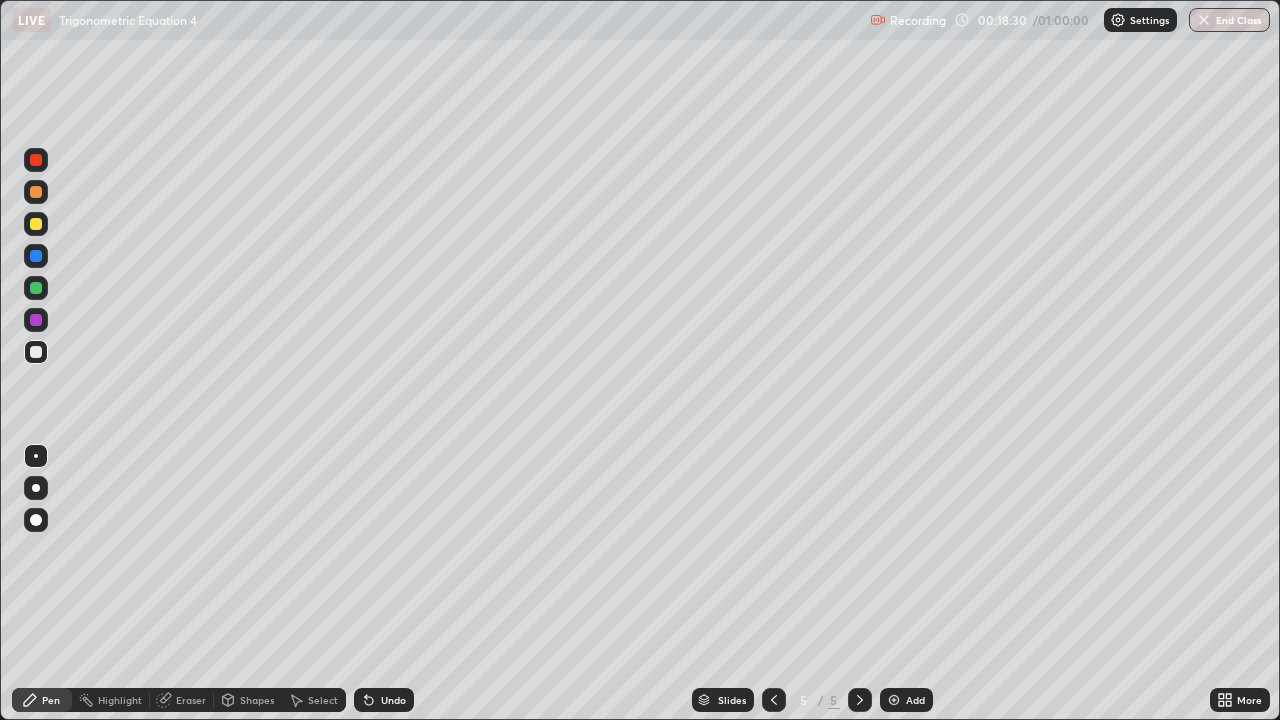 click 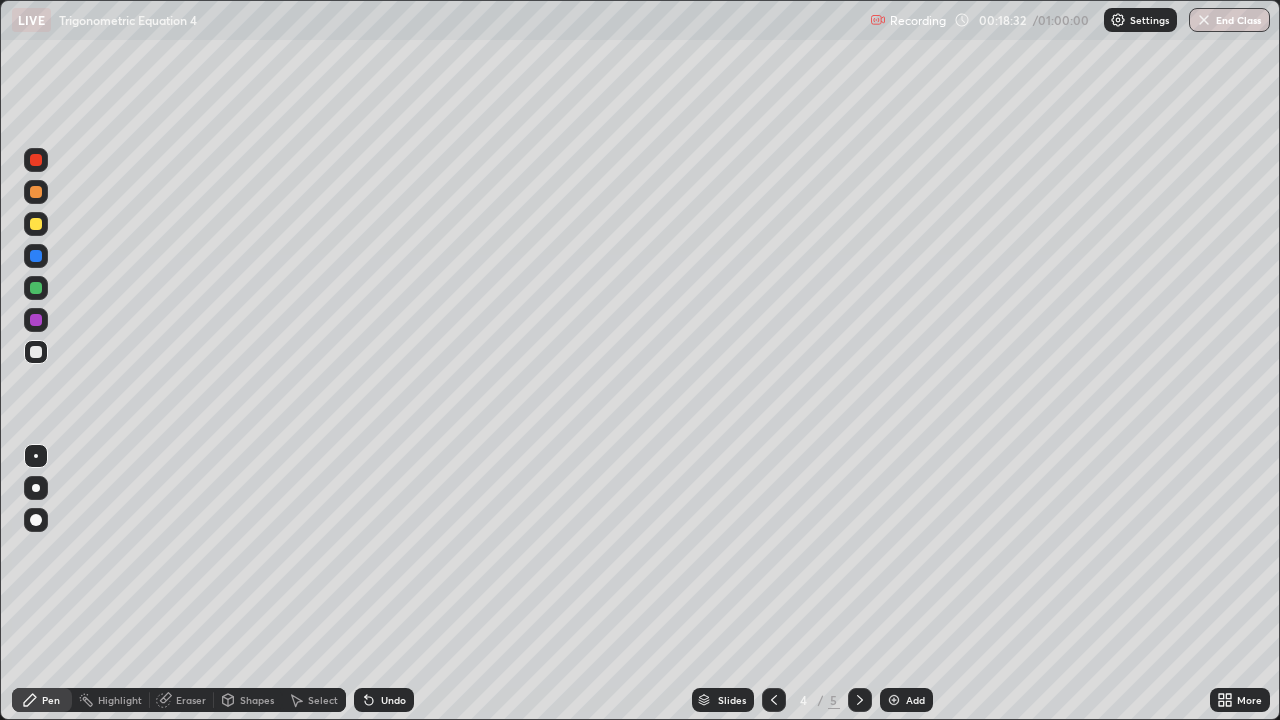 click 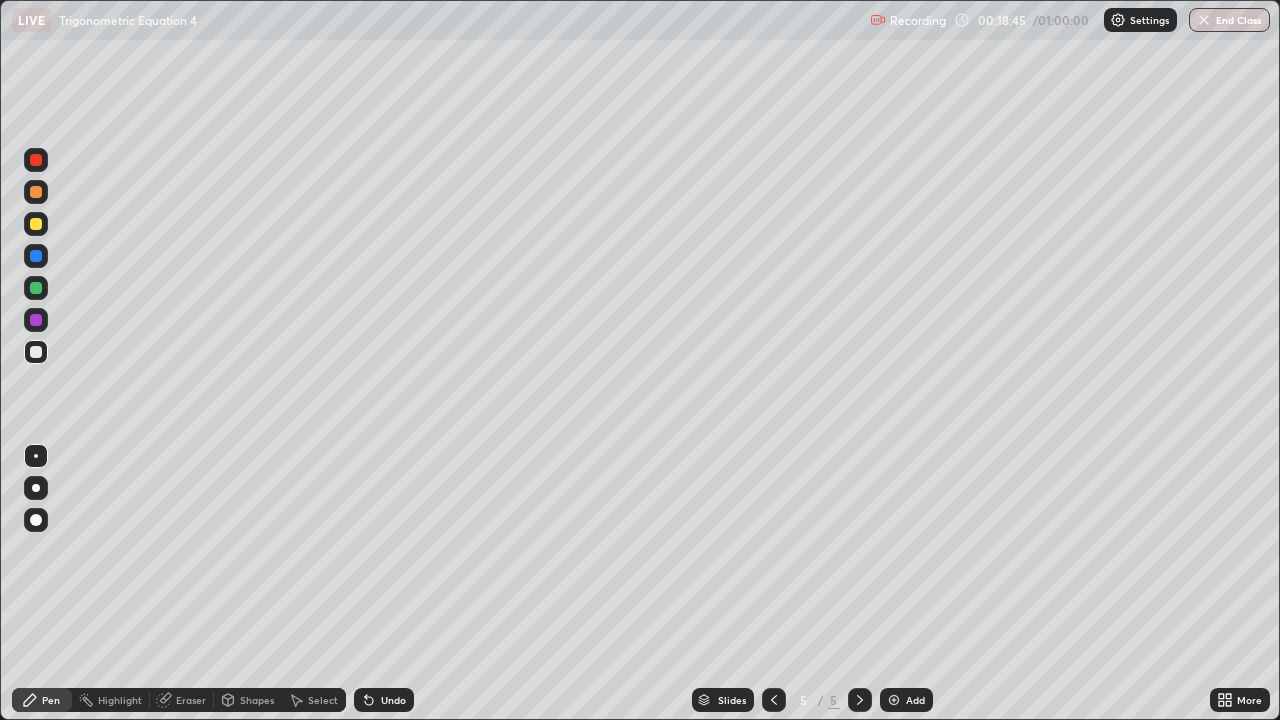 click 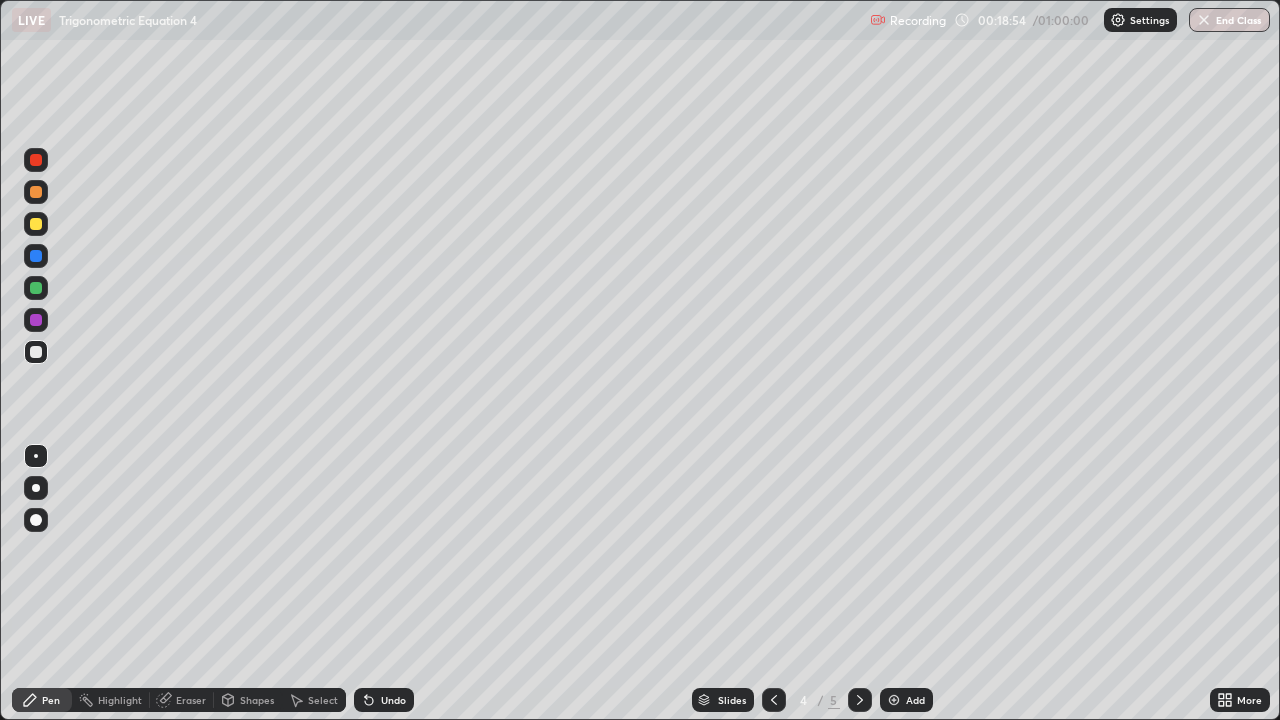 click 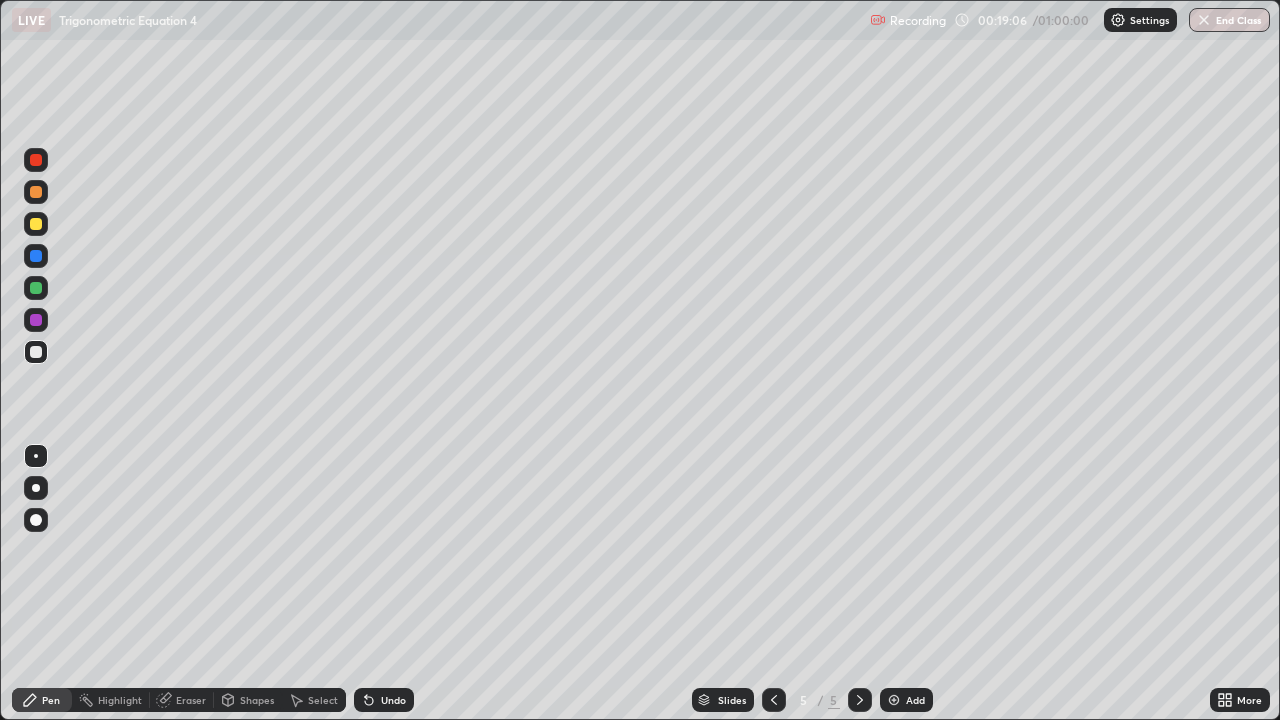 click 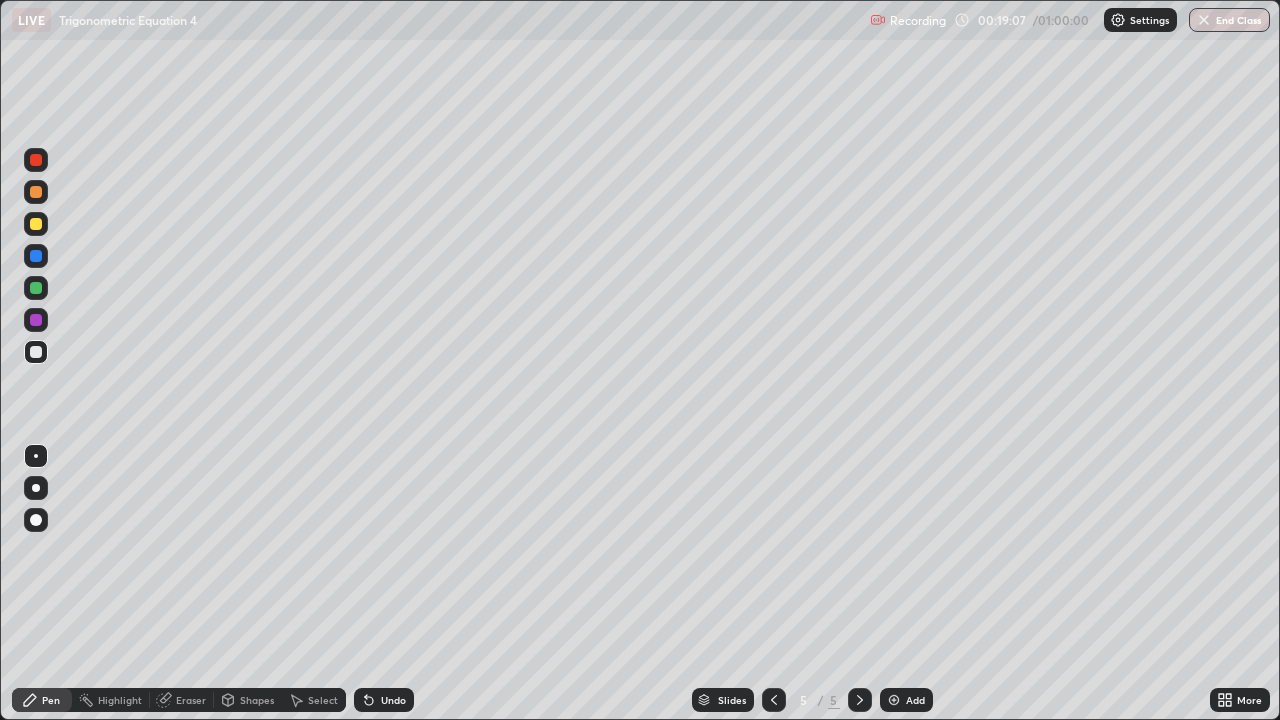click 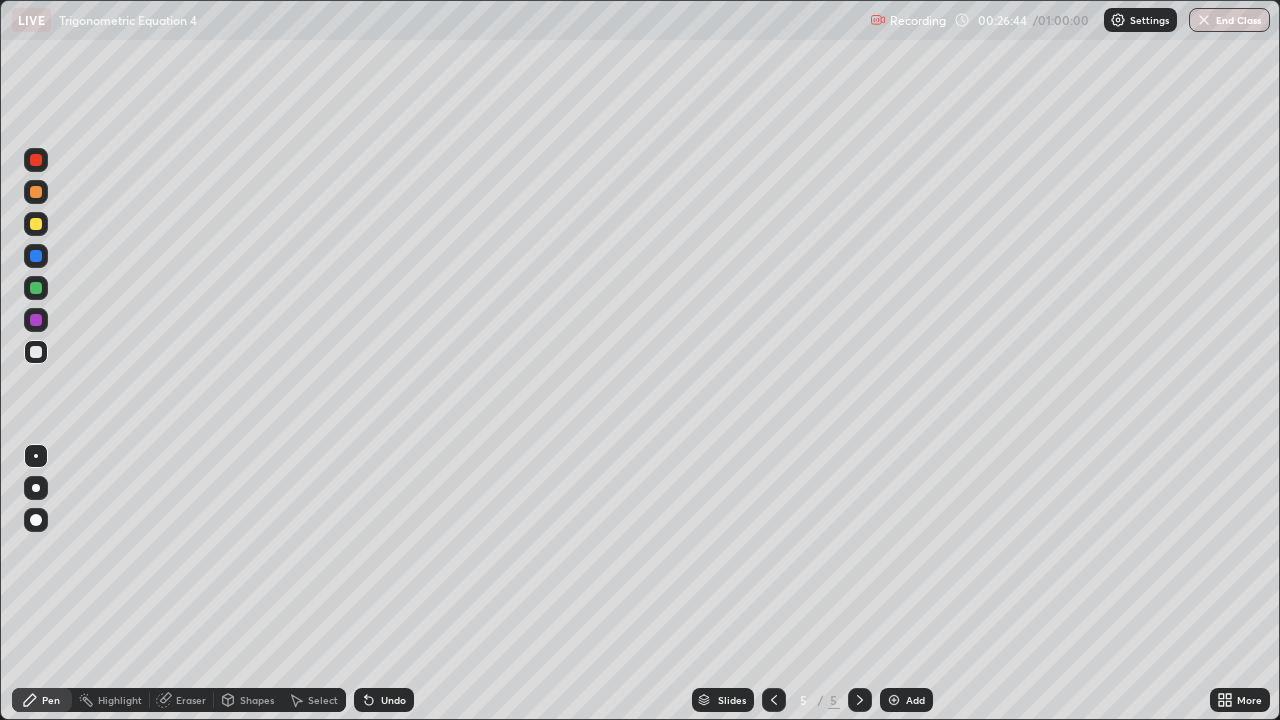 click at bounding box center (36, 192) 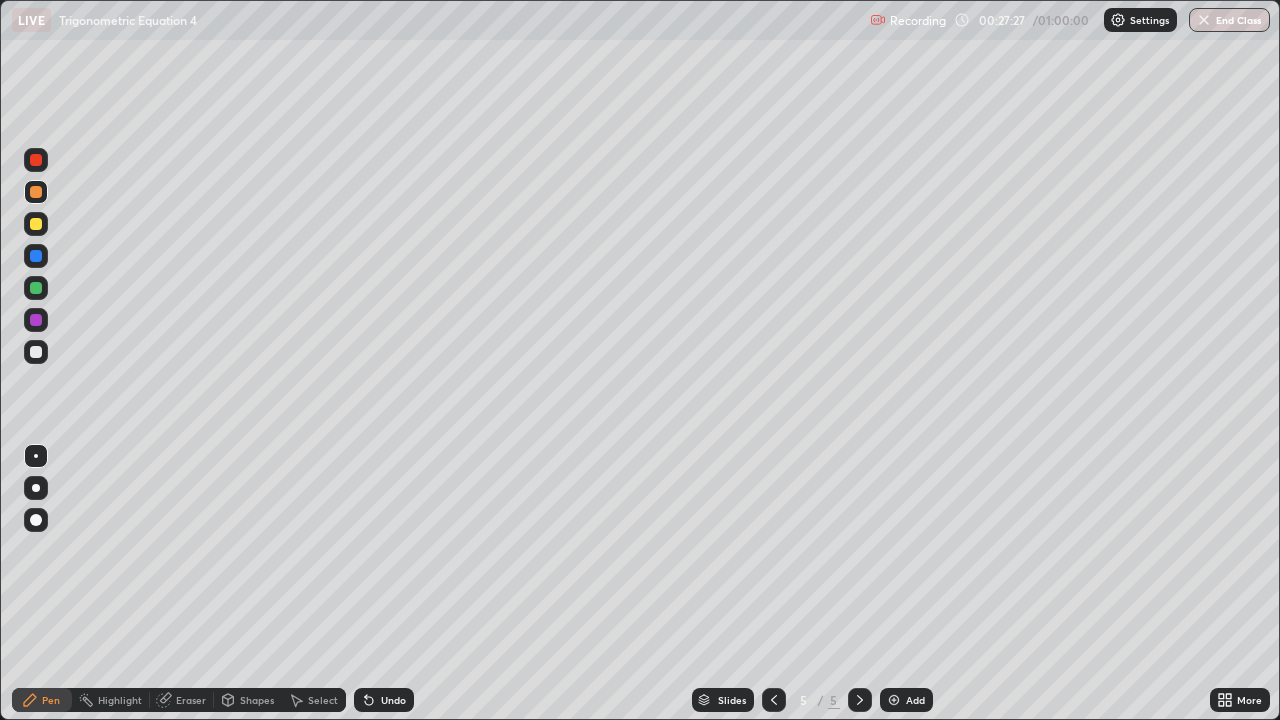 click on "Slides 5 / 5 Add" at bounding box center (812, 700) 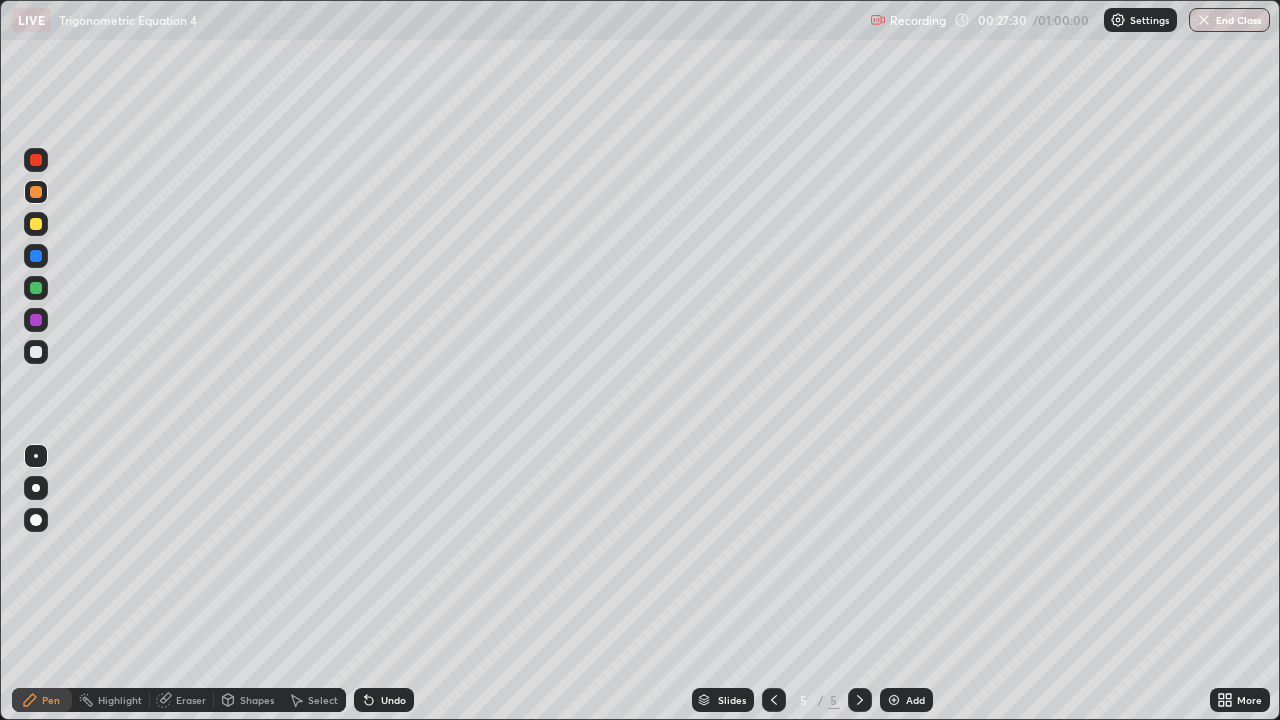 click at bounding box center (894, 700) 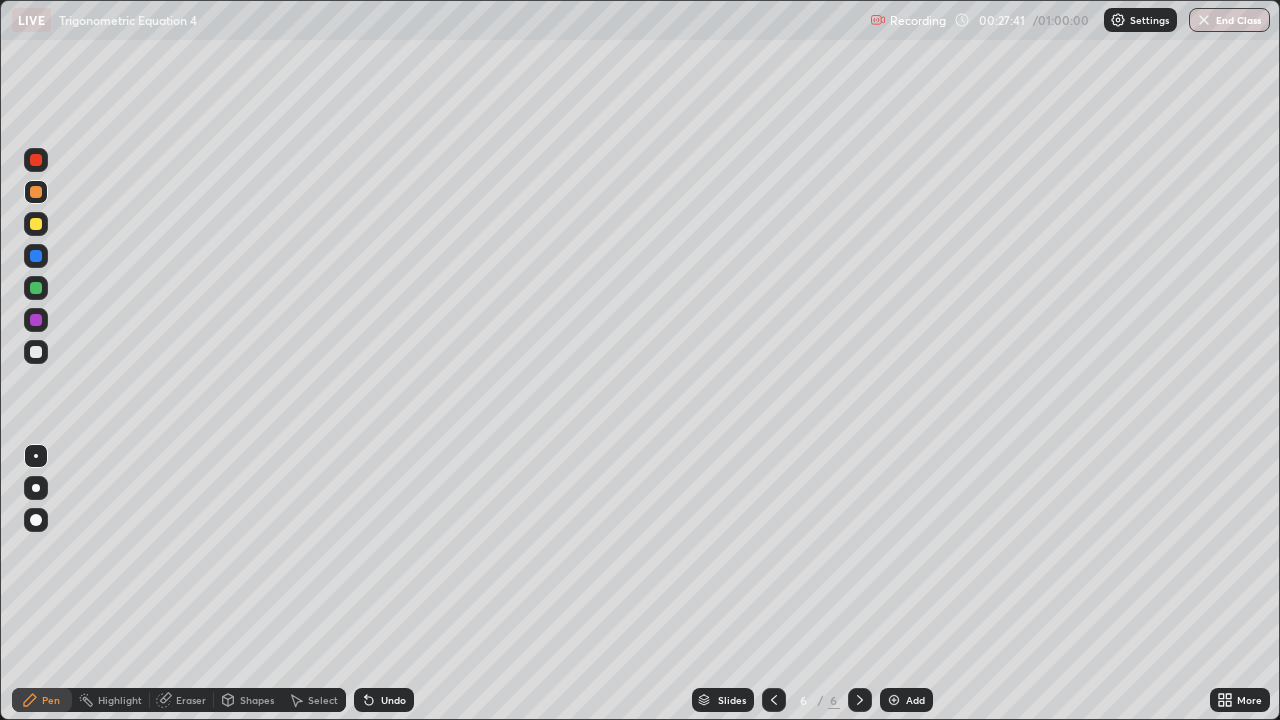 click at bounding box center [36, 192] 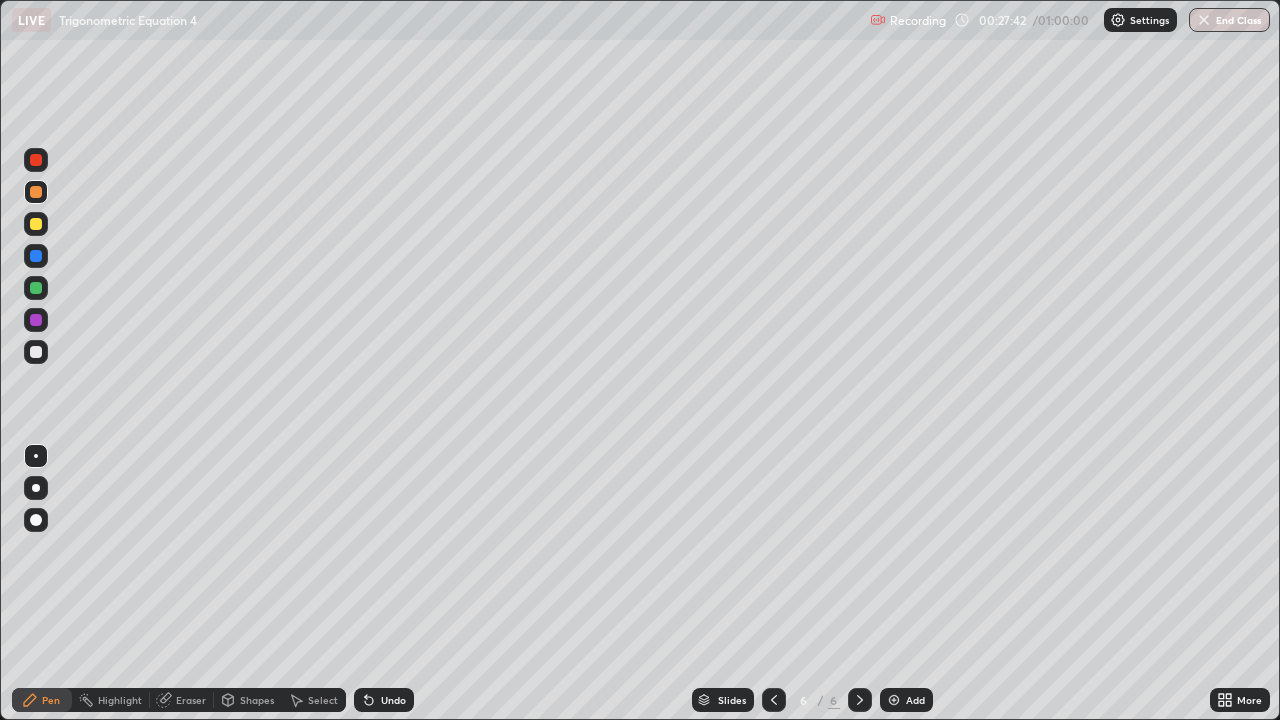click at bounding box center [36, 224] 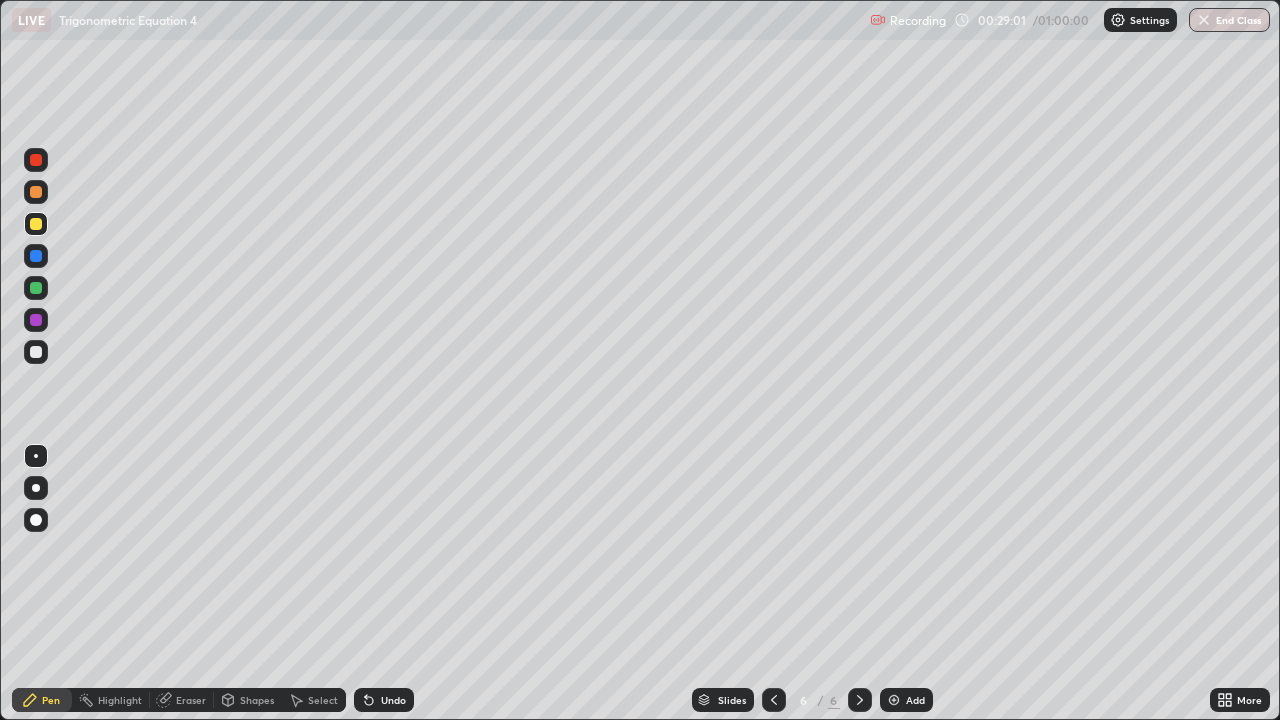 click on "Undo" at bounding box center [393, 700] 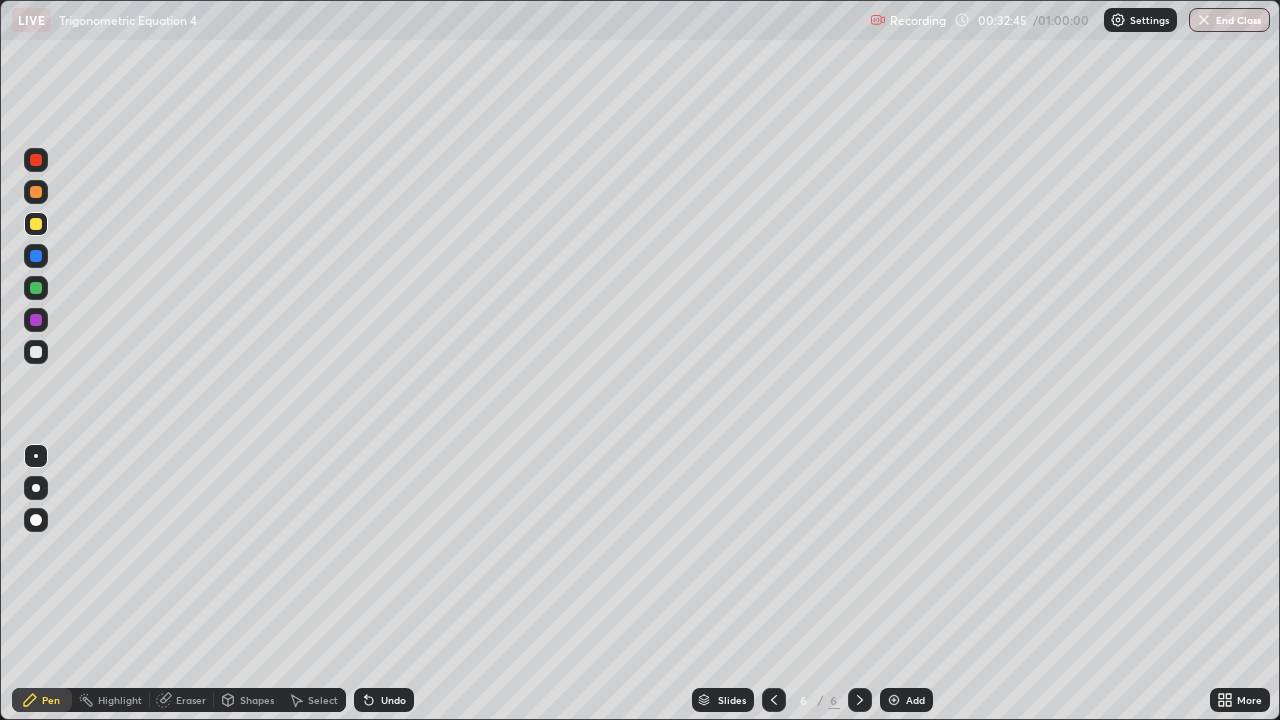 click 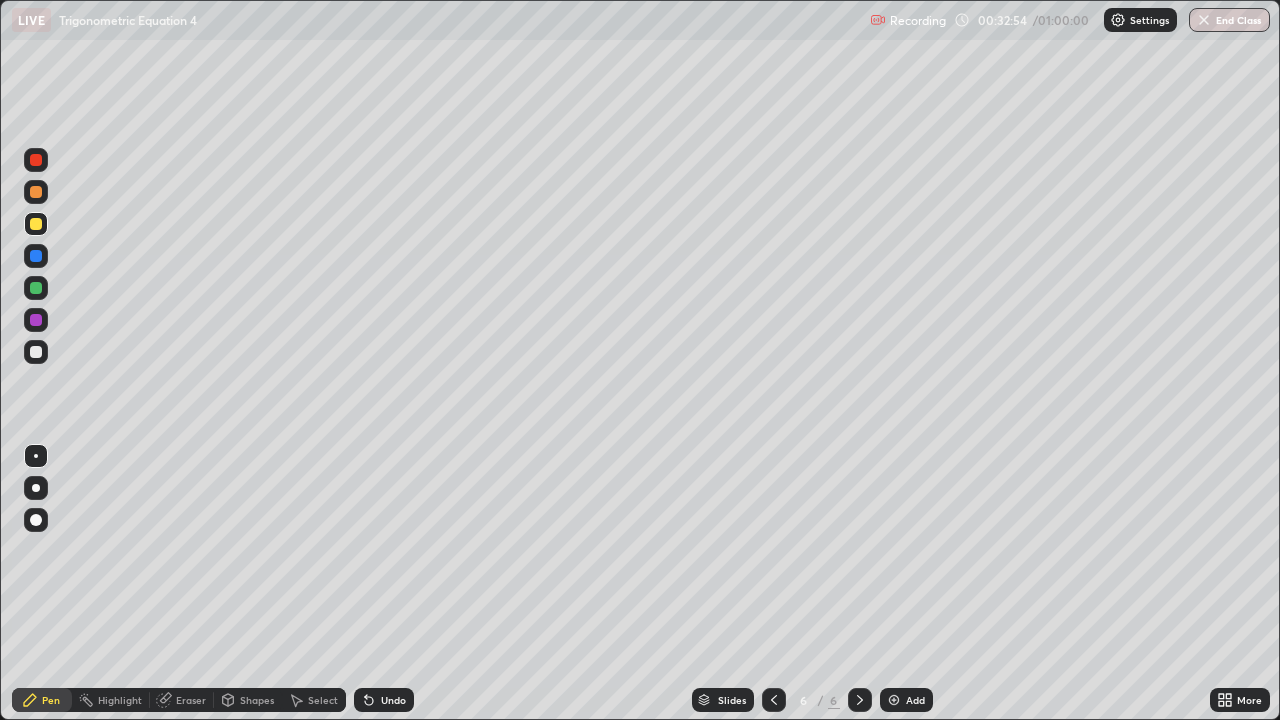 click at bounding box center (36, 256) 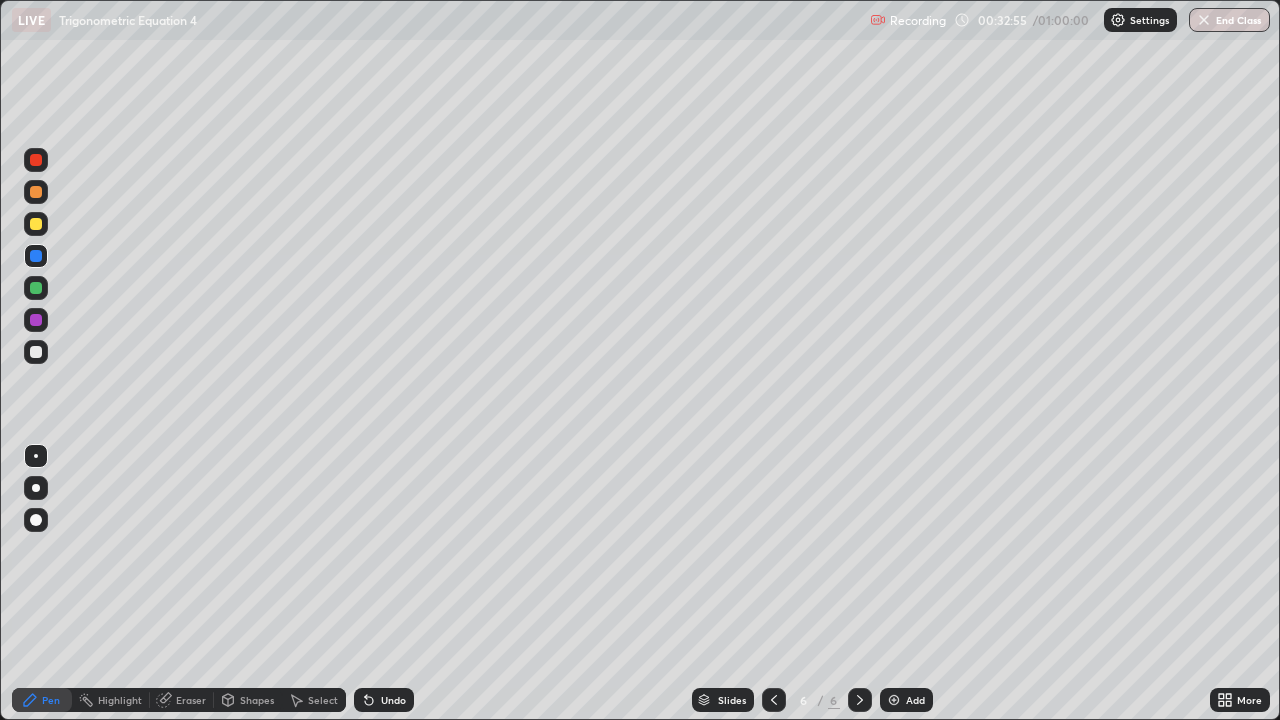 click at bounding box center [36, 352] 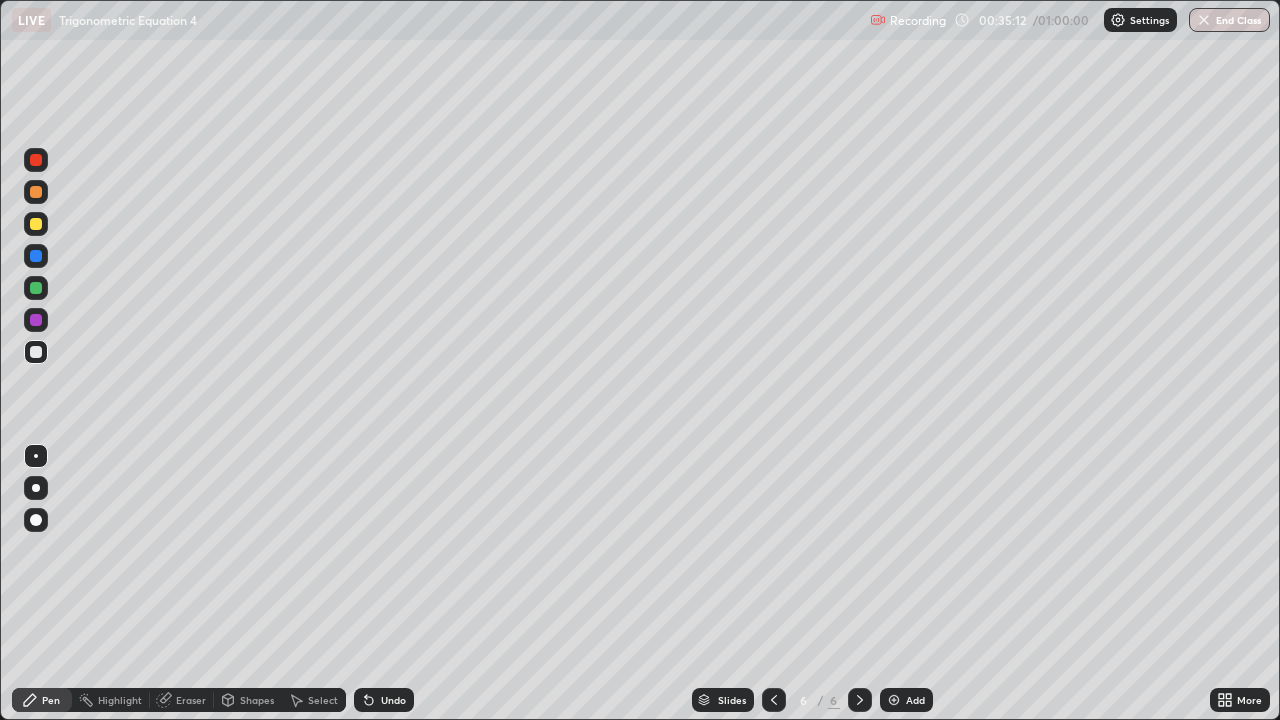 click at bounding box center (894, 700) 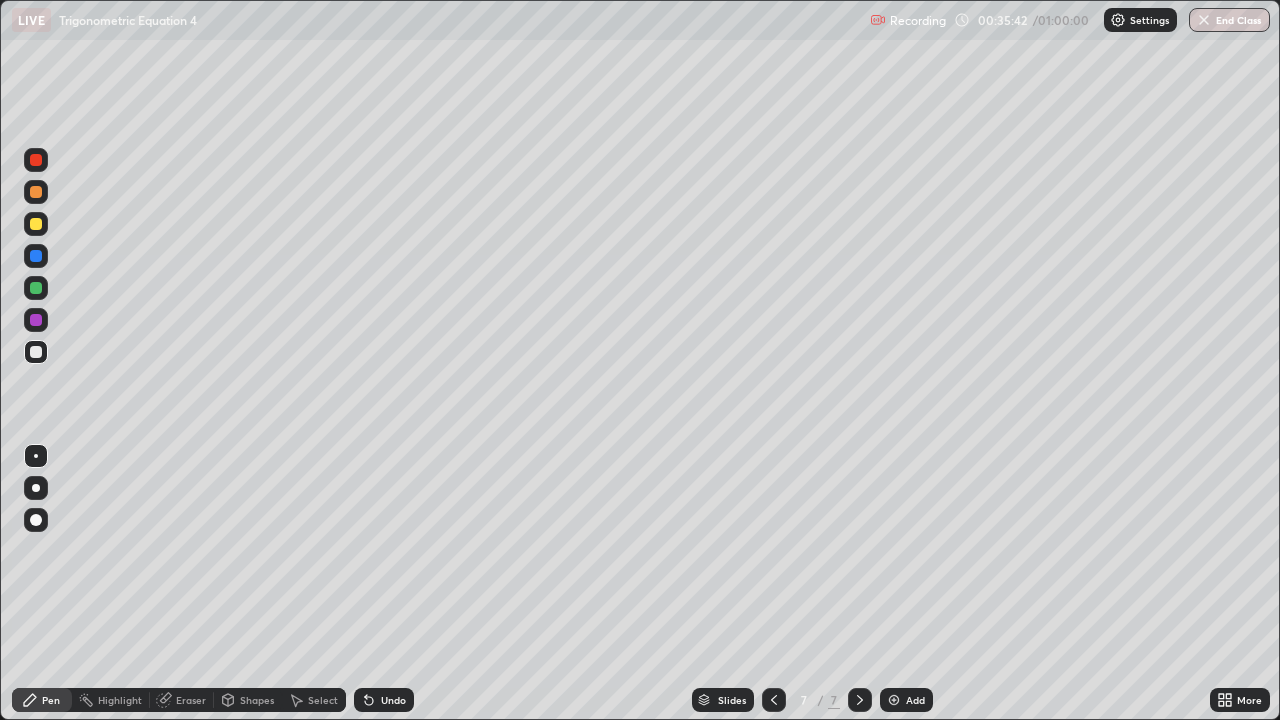 click at bounding box center (36, 224) 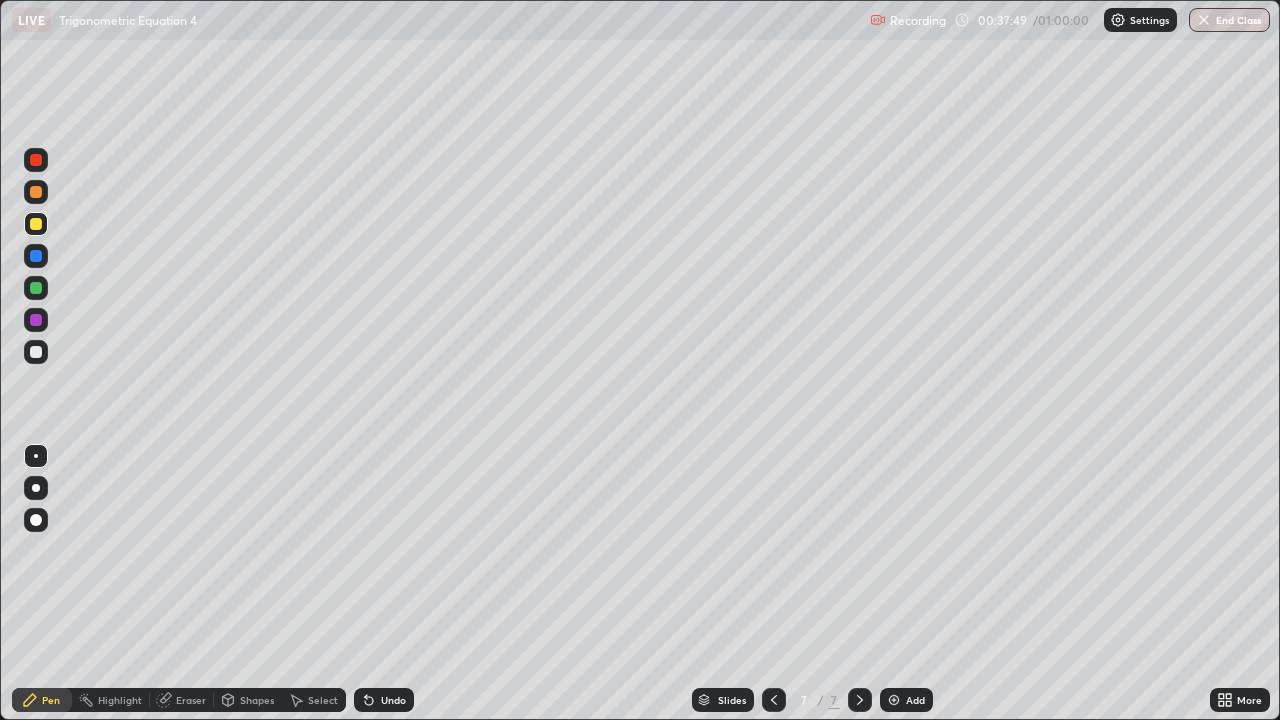 click at bounding box center (36, 288) 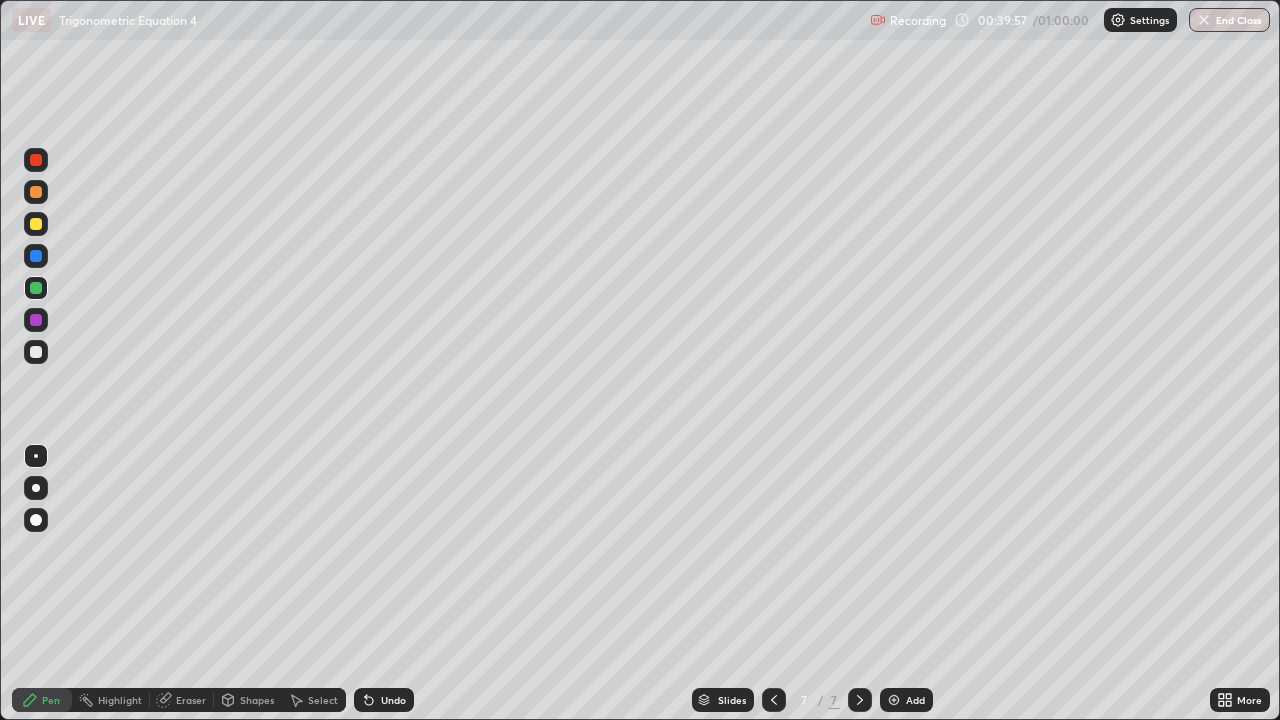 click at bounding box center [36, 224] 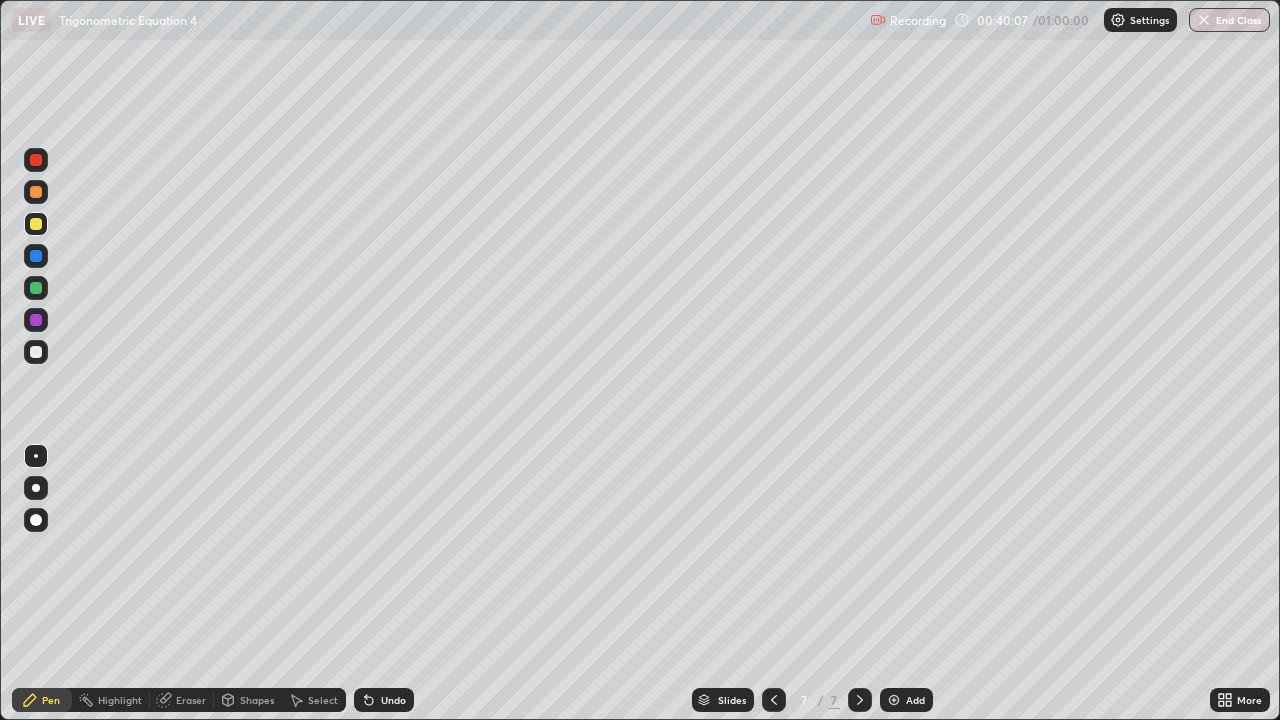click on "Undo" at bounding box center (393, 700) 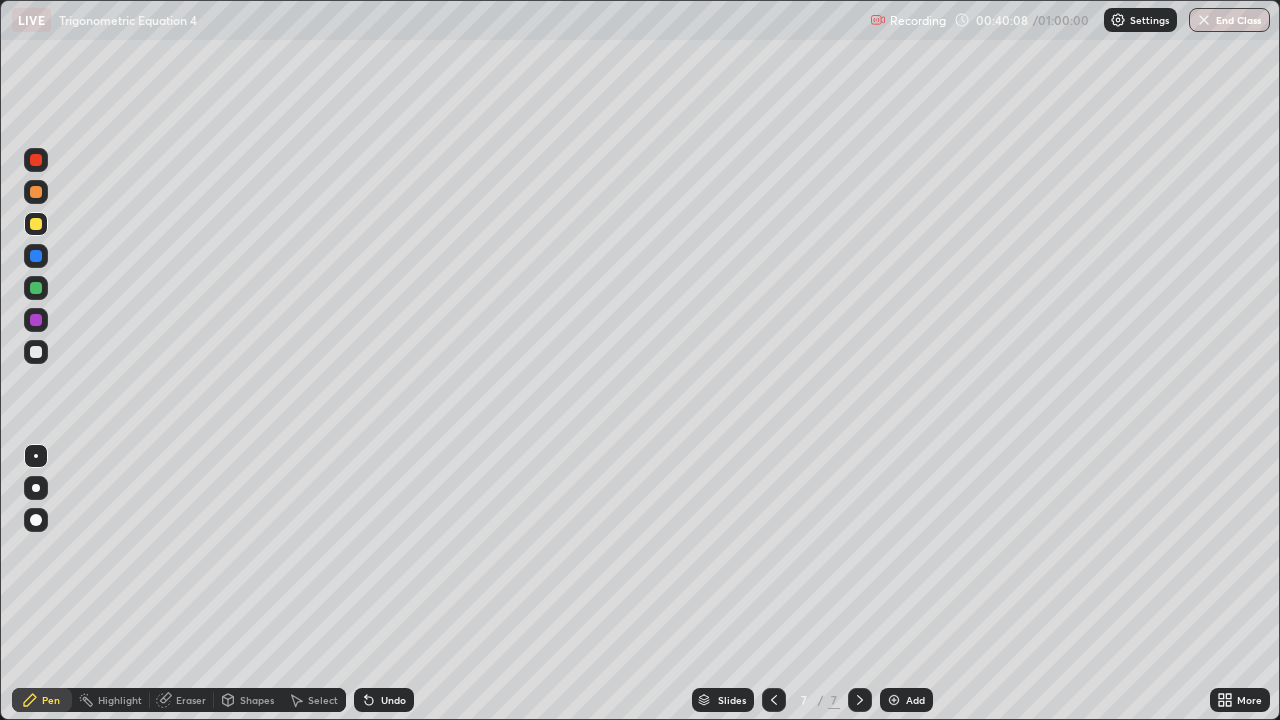 click on "Undo" at bounding box center [384, 700] 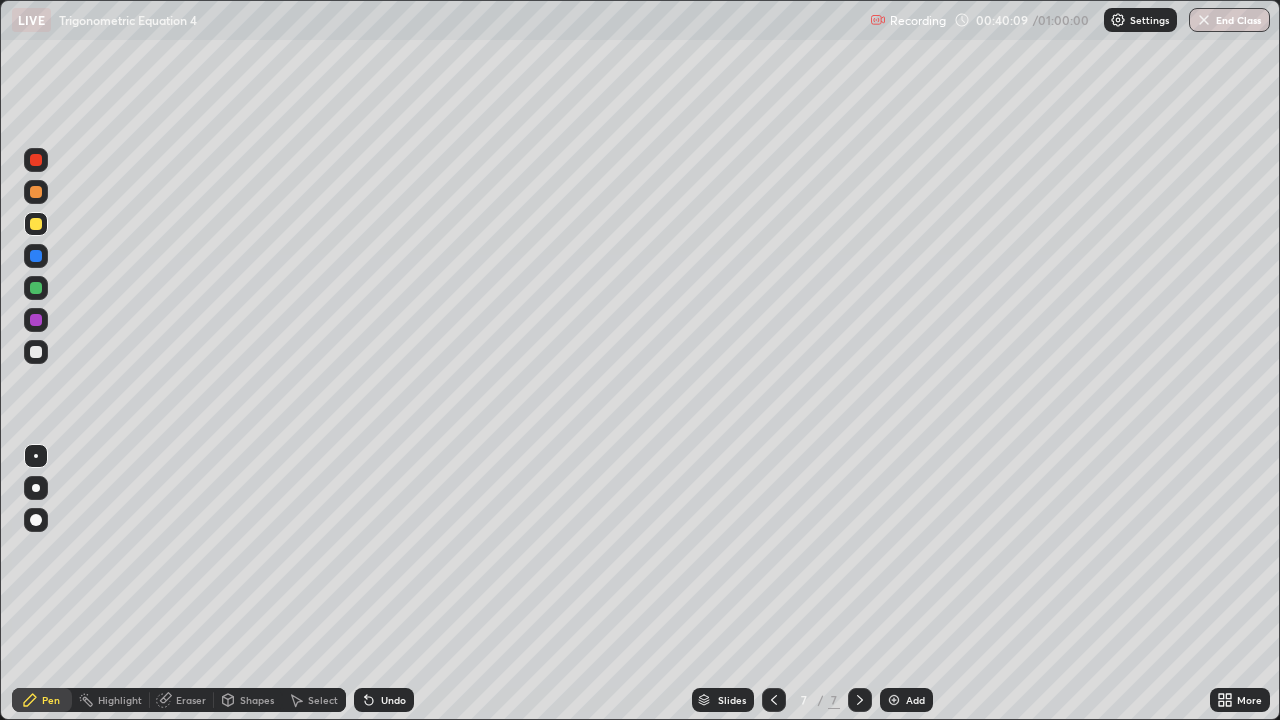 click on "Undo" at bounding box center (384, 700) 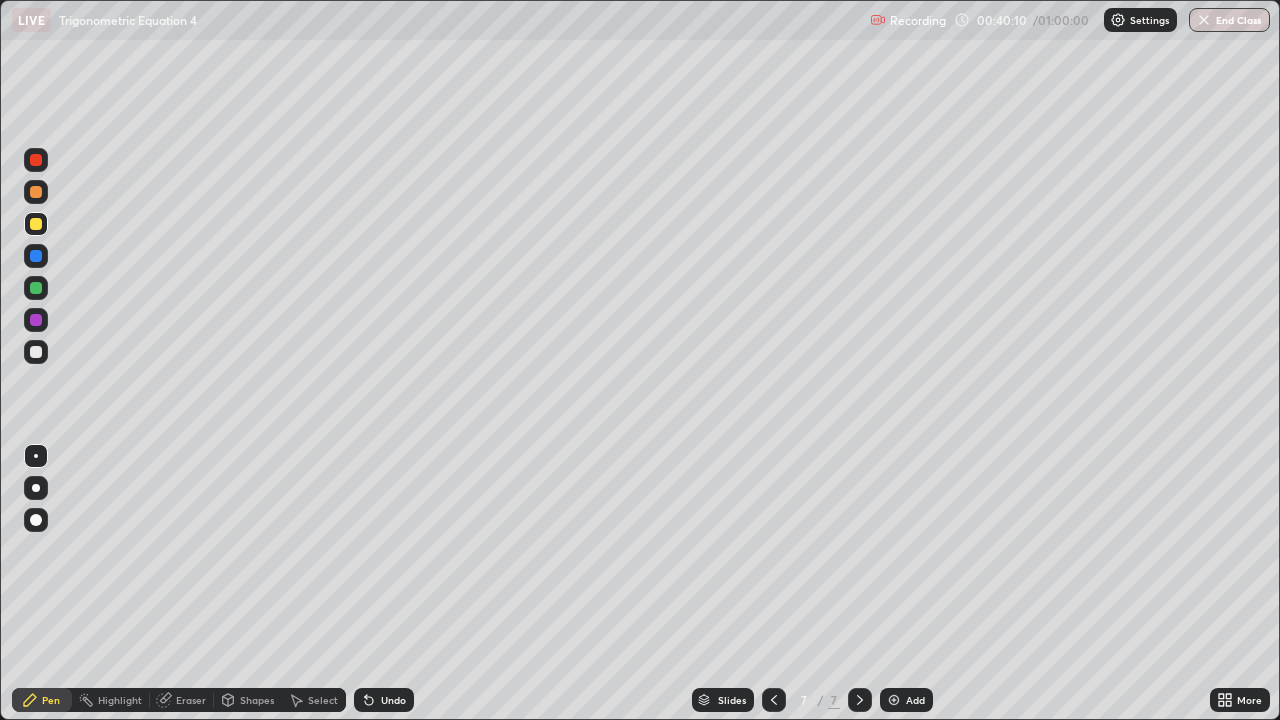 click on "Undo" at bounding box center (384, 700) 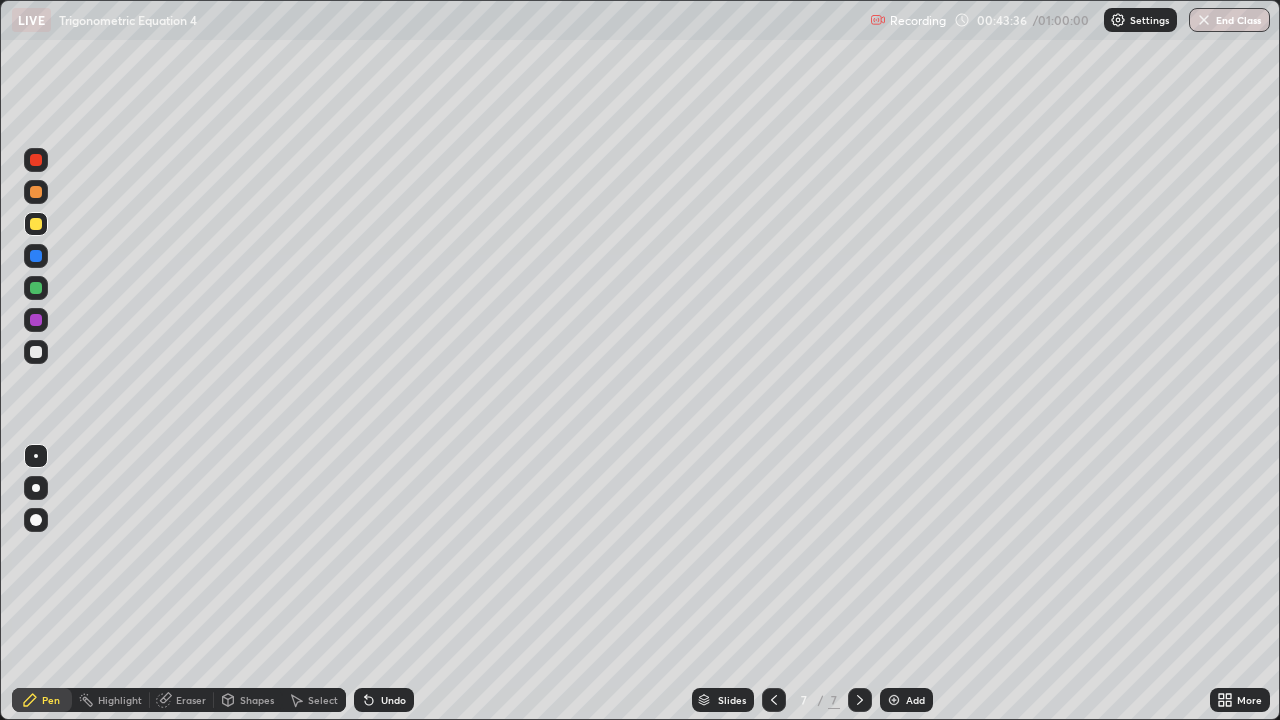 click on "Add" at bounding box center (906, 700) 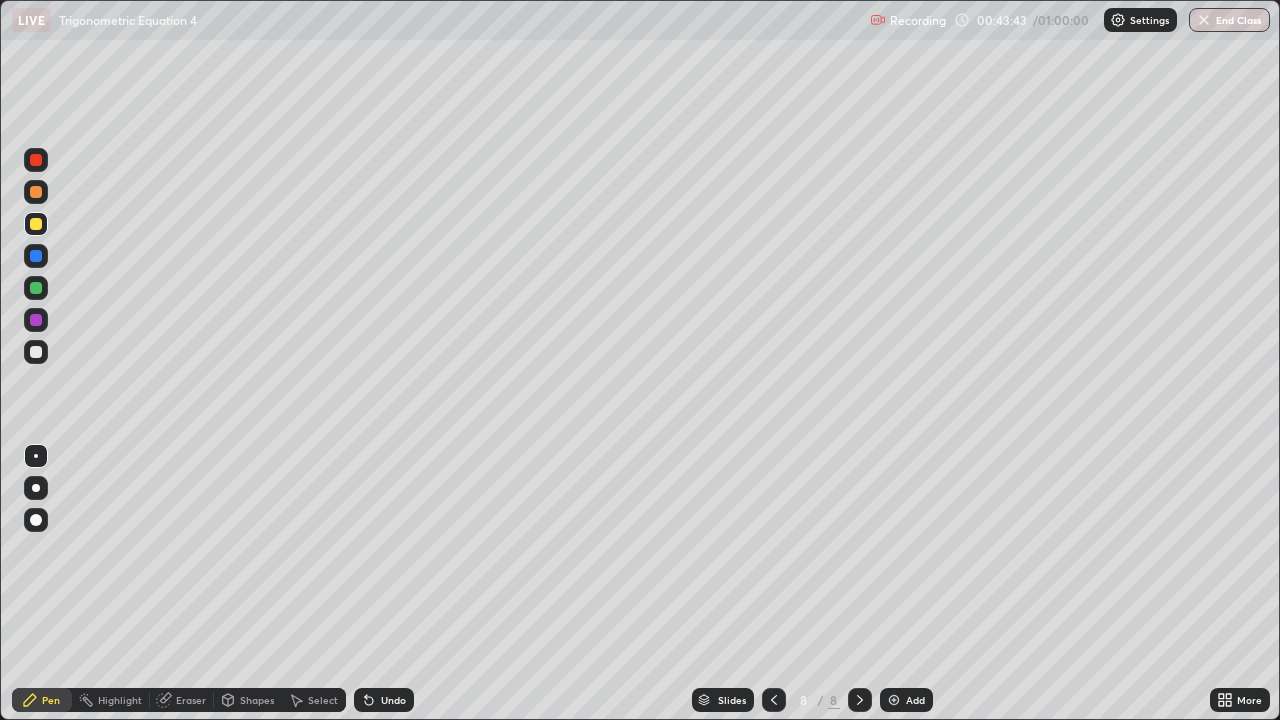 click 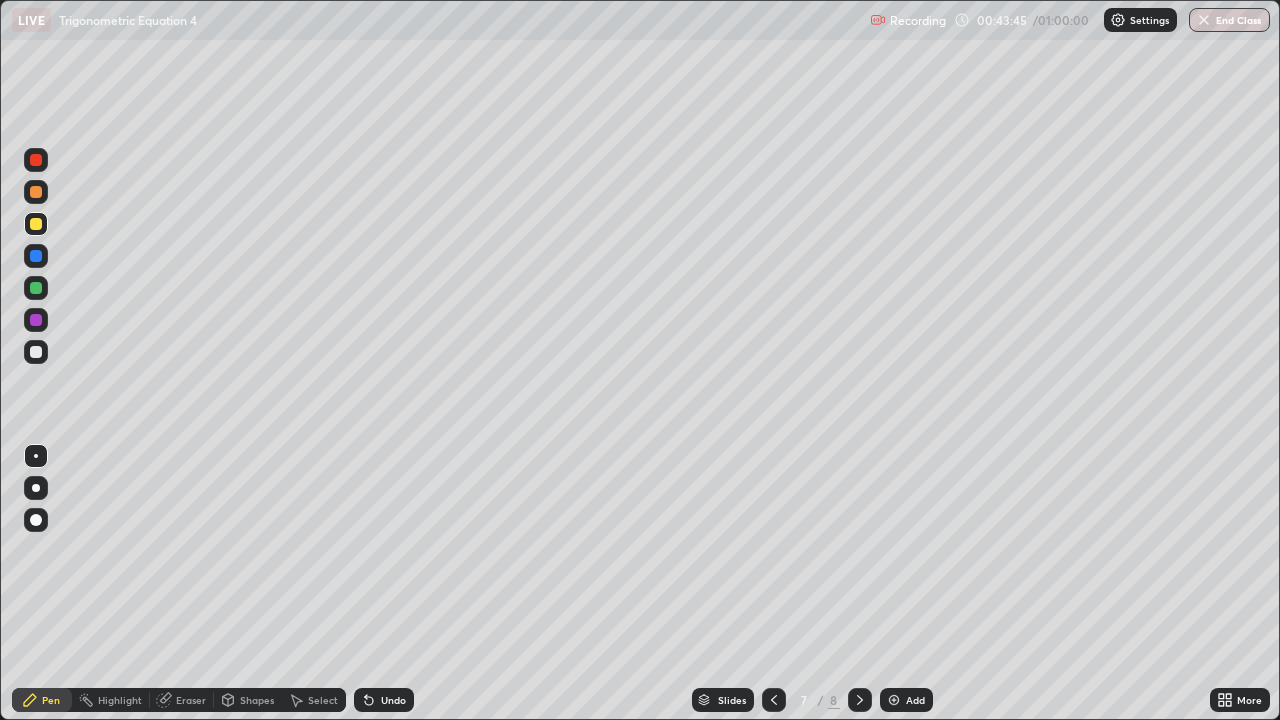 click 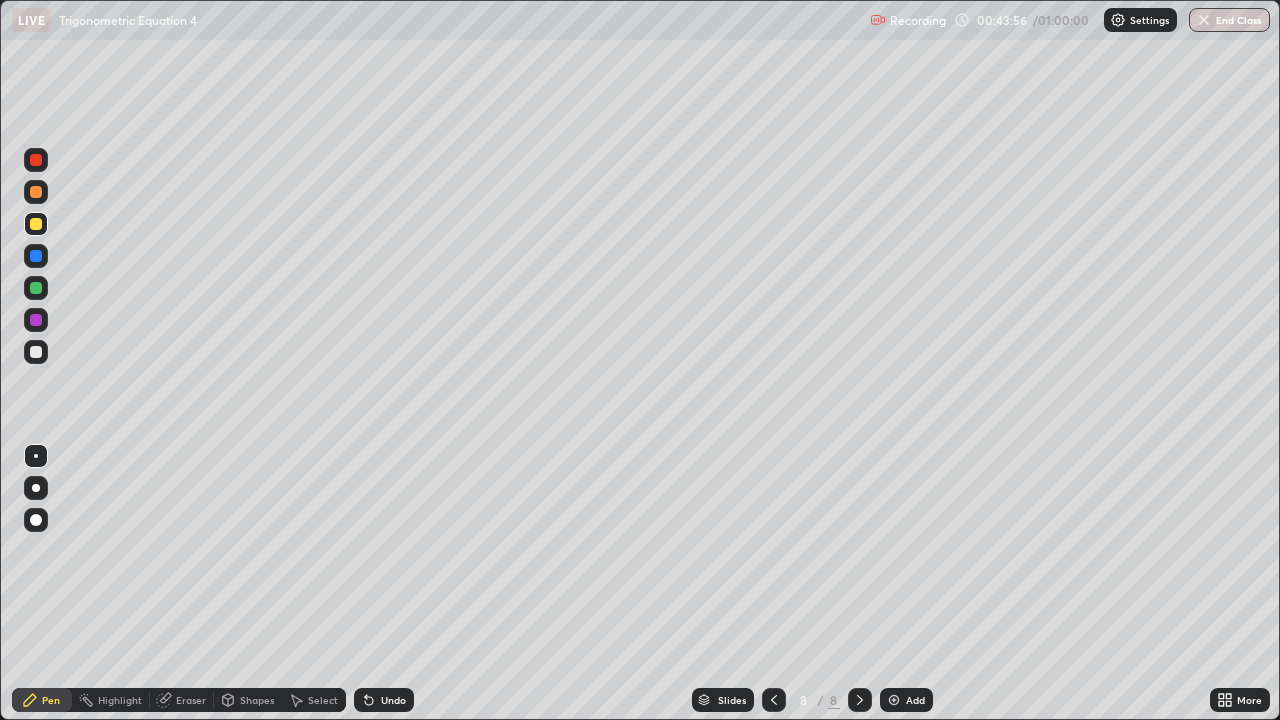 click 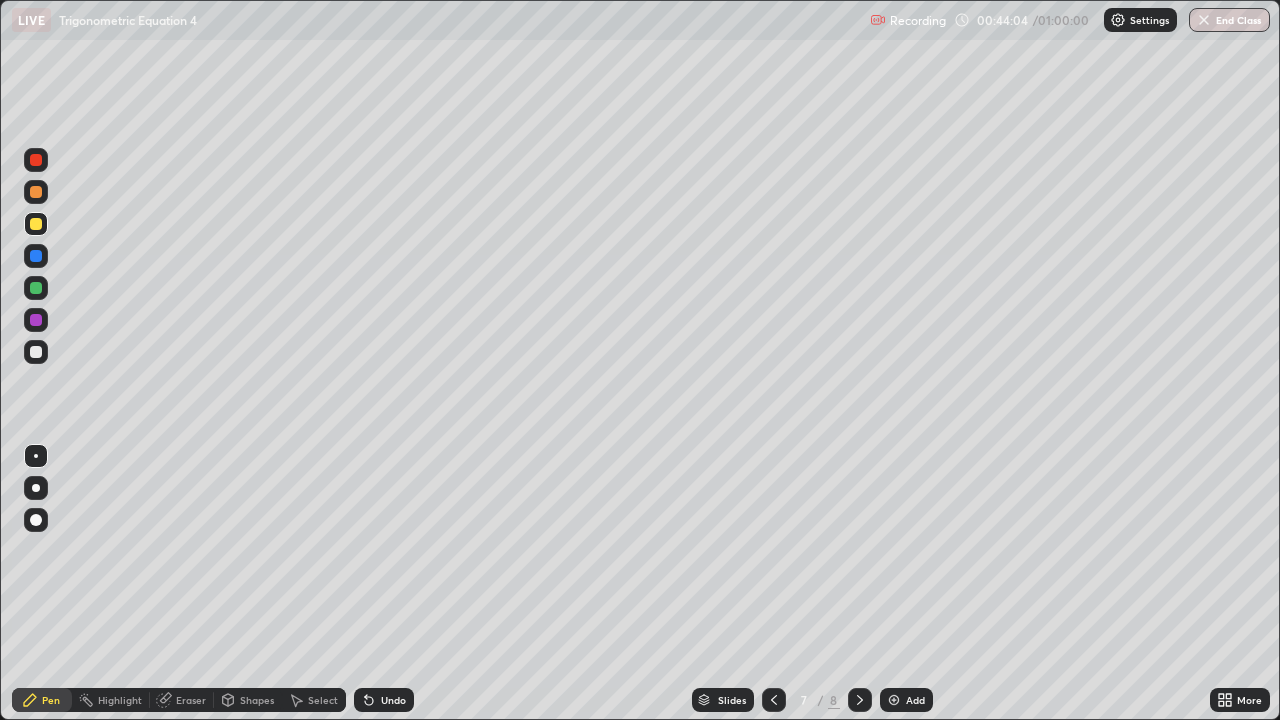 click 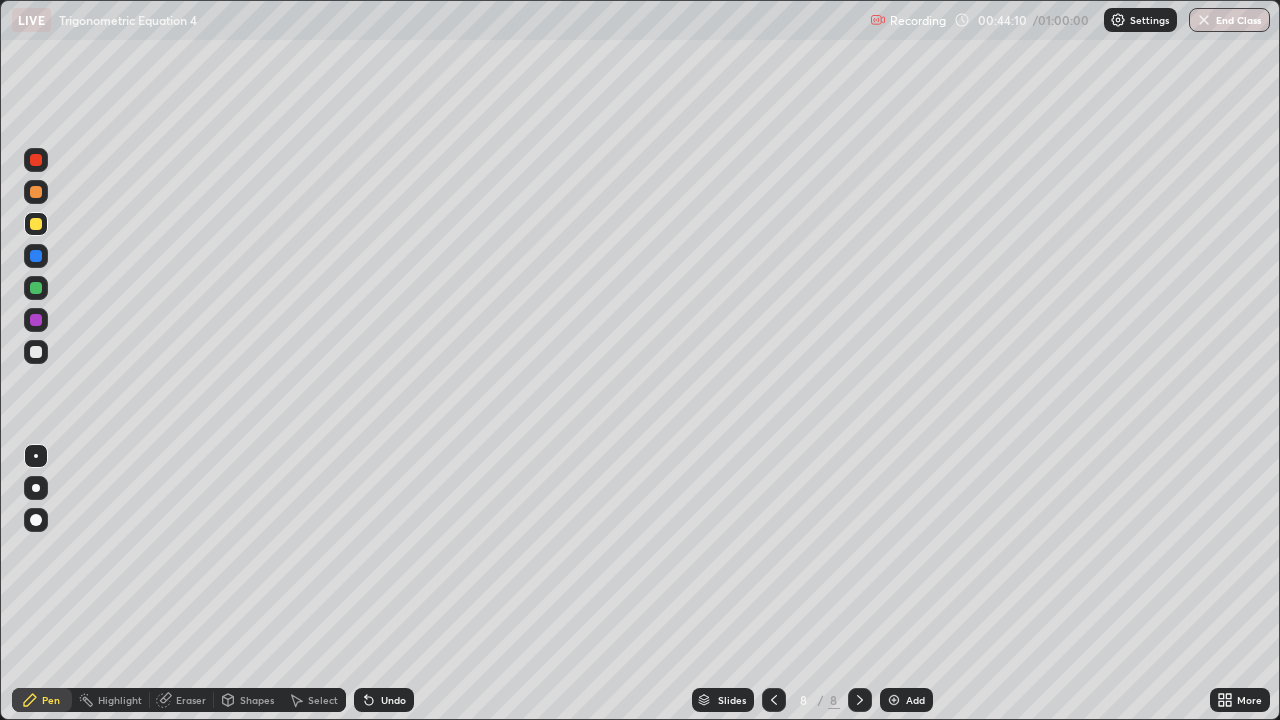 click 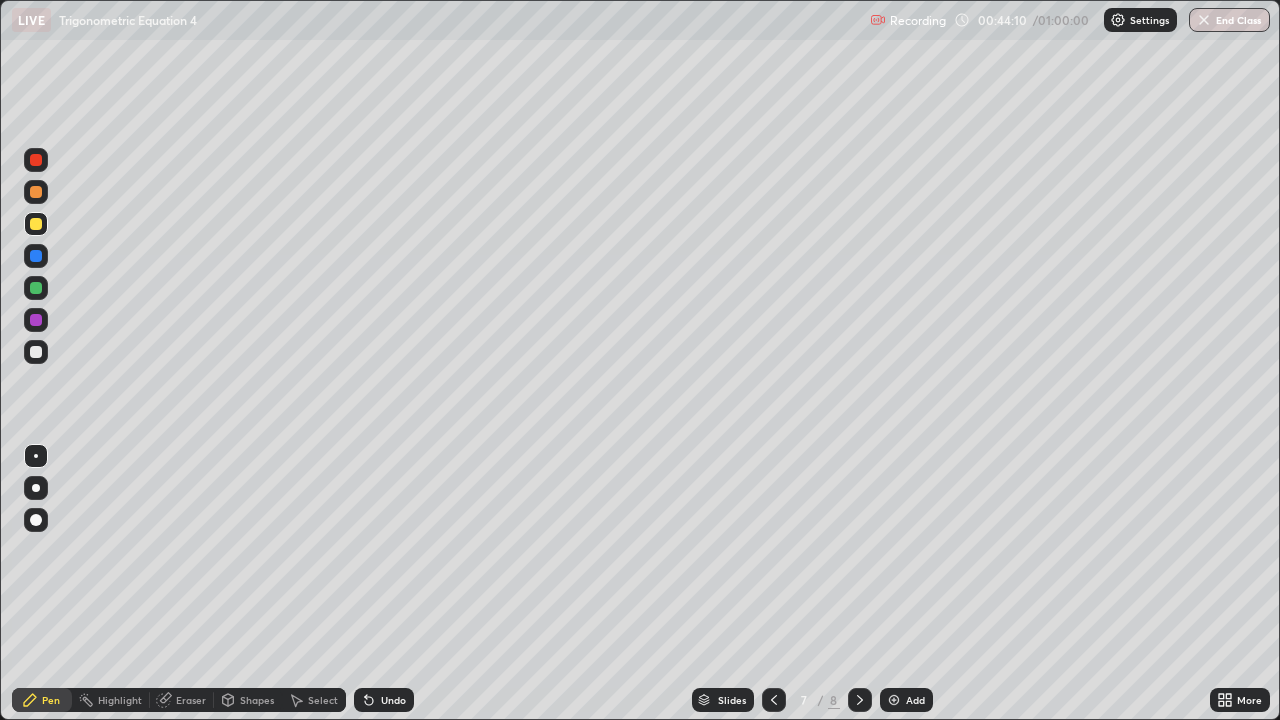 click 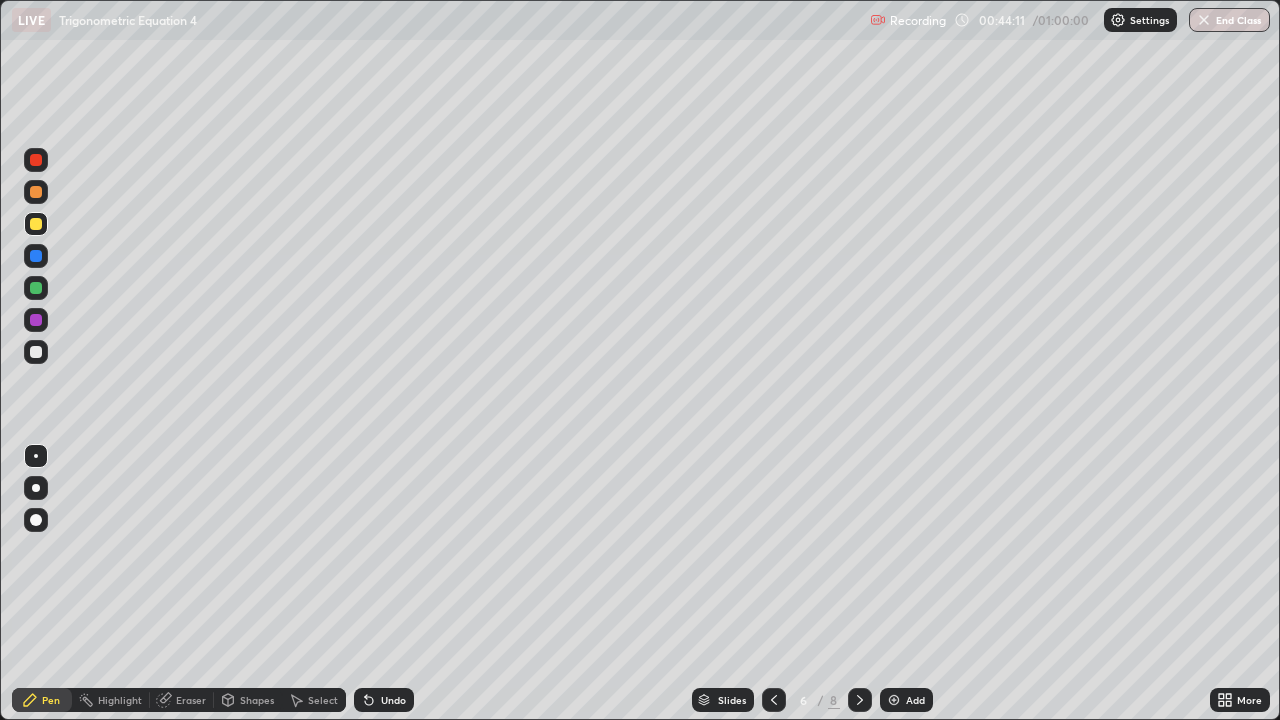 click 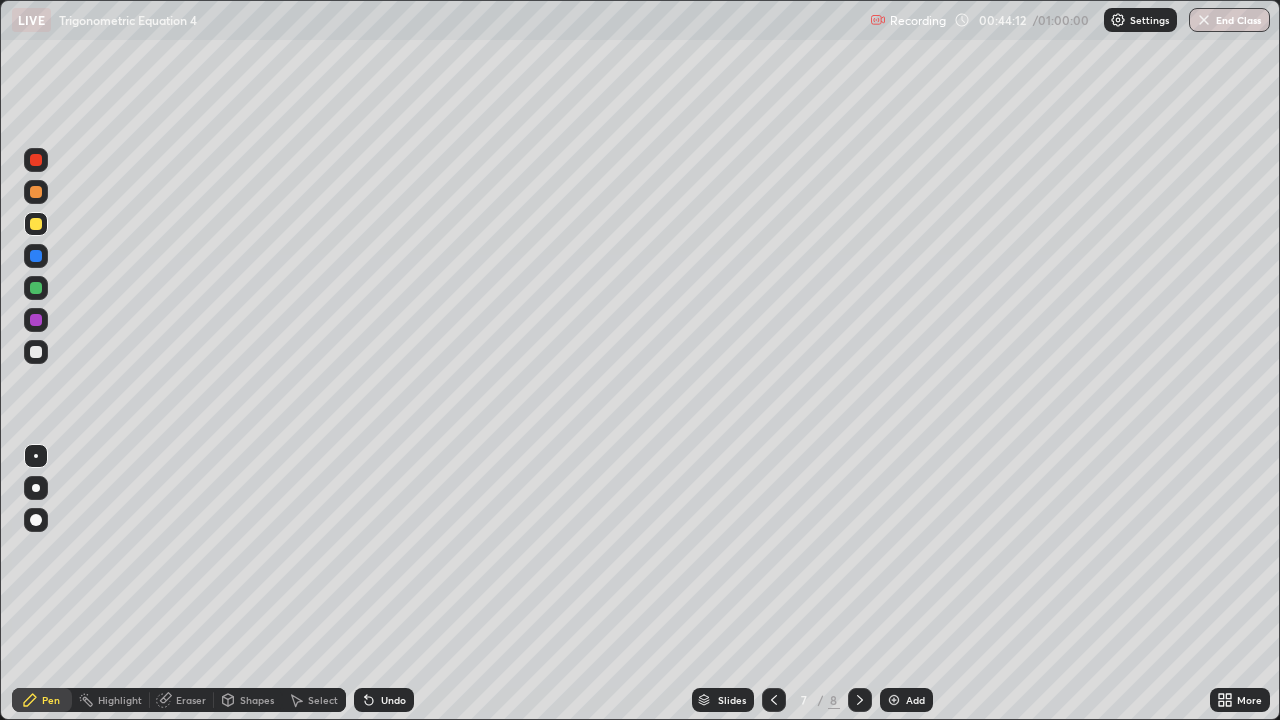 click at bounding box center [860, 700] 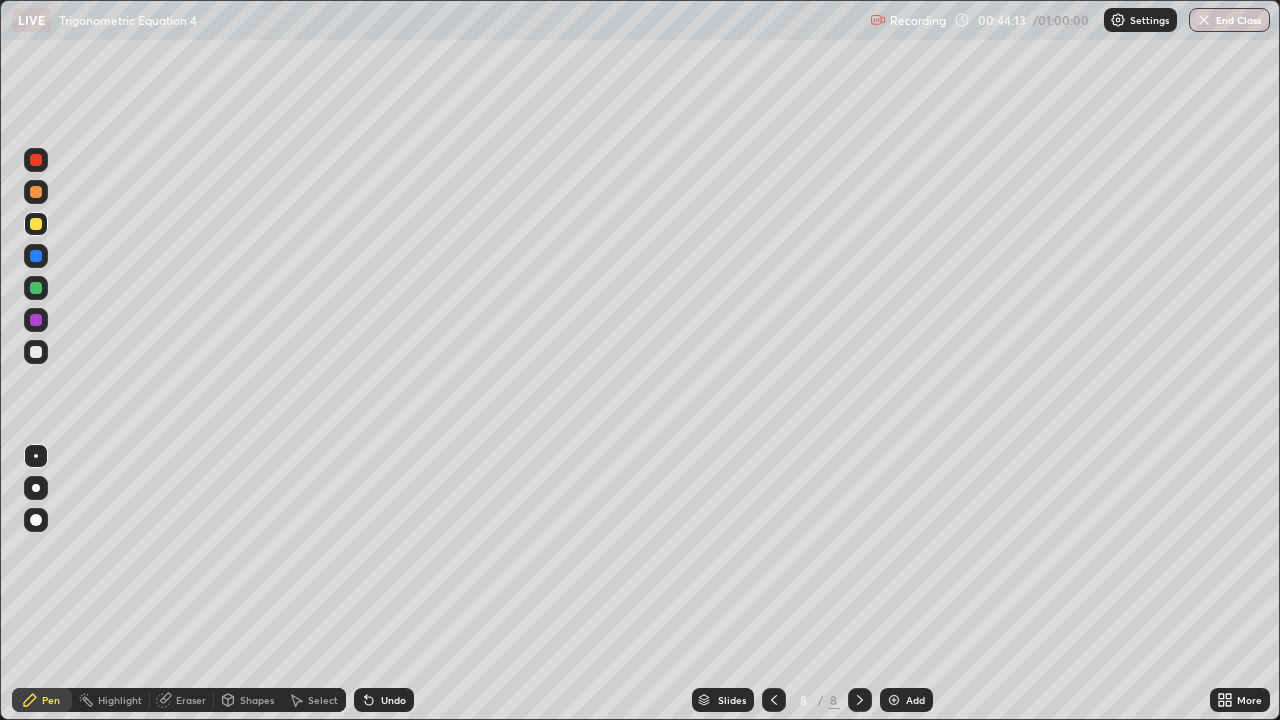 click on "Undo" at bounding box center (393, 700) 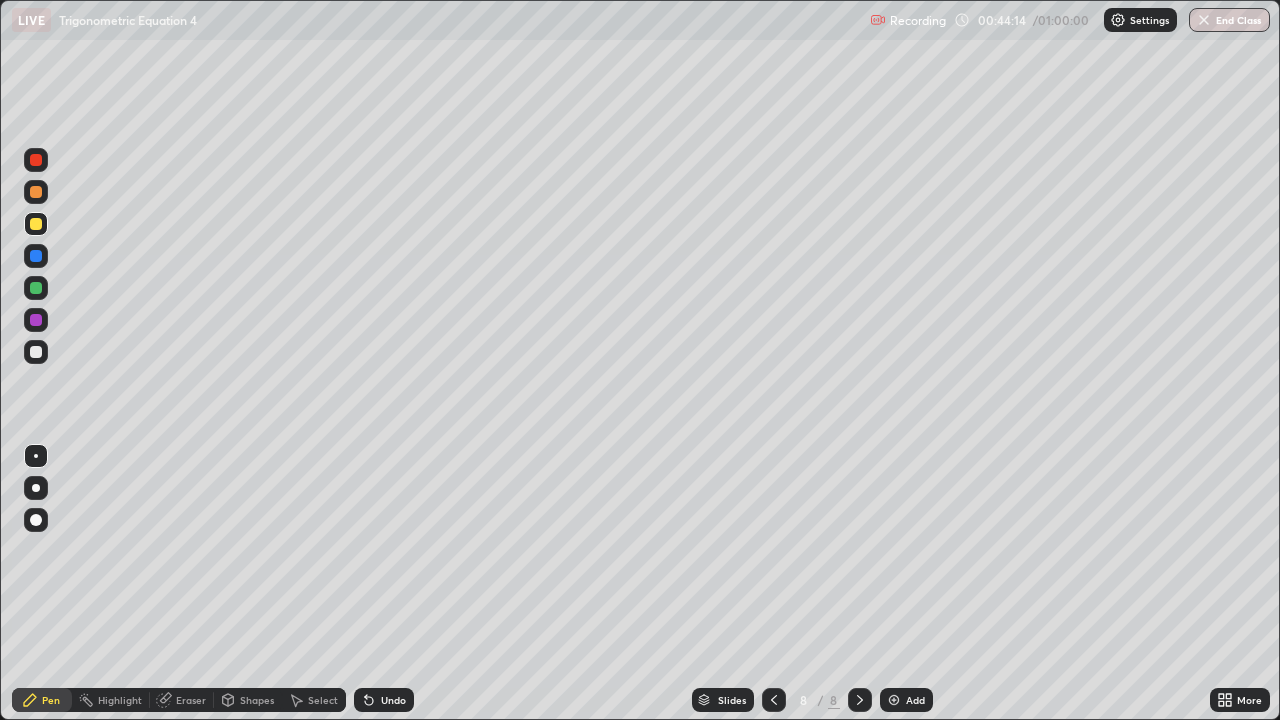 click on "Undo" at bounding box center (393, 700) 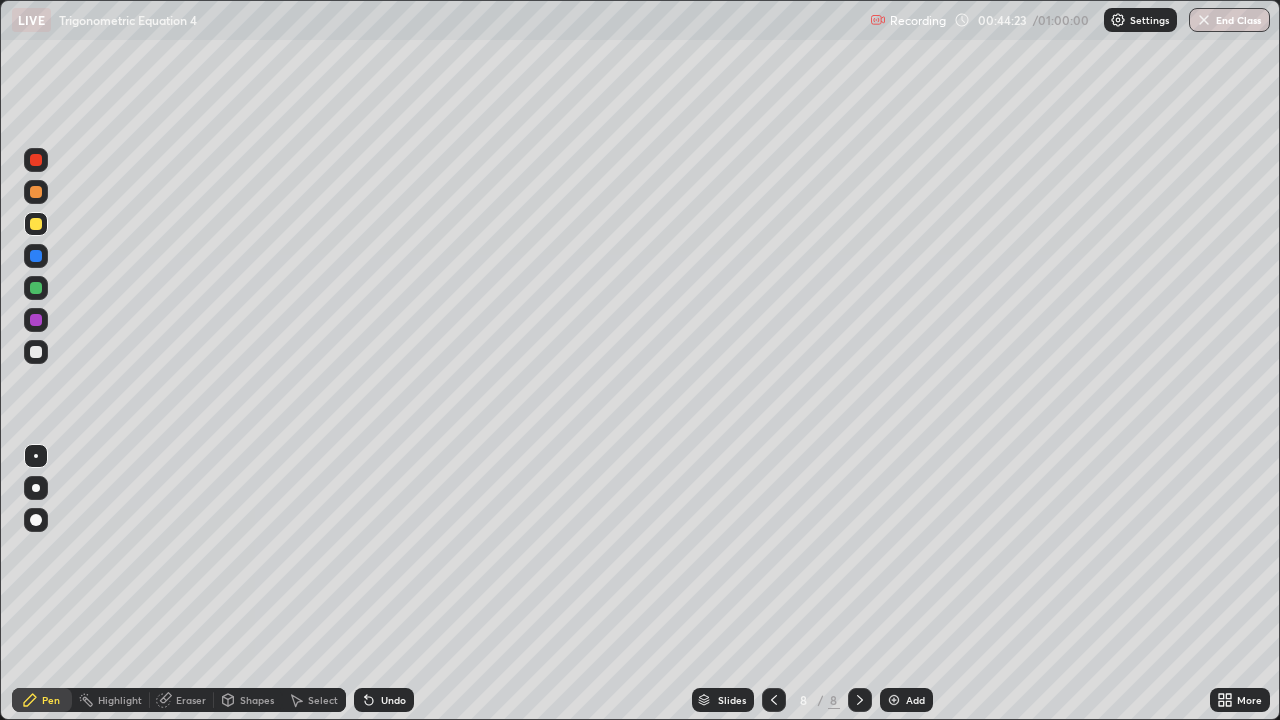 click 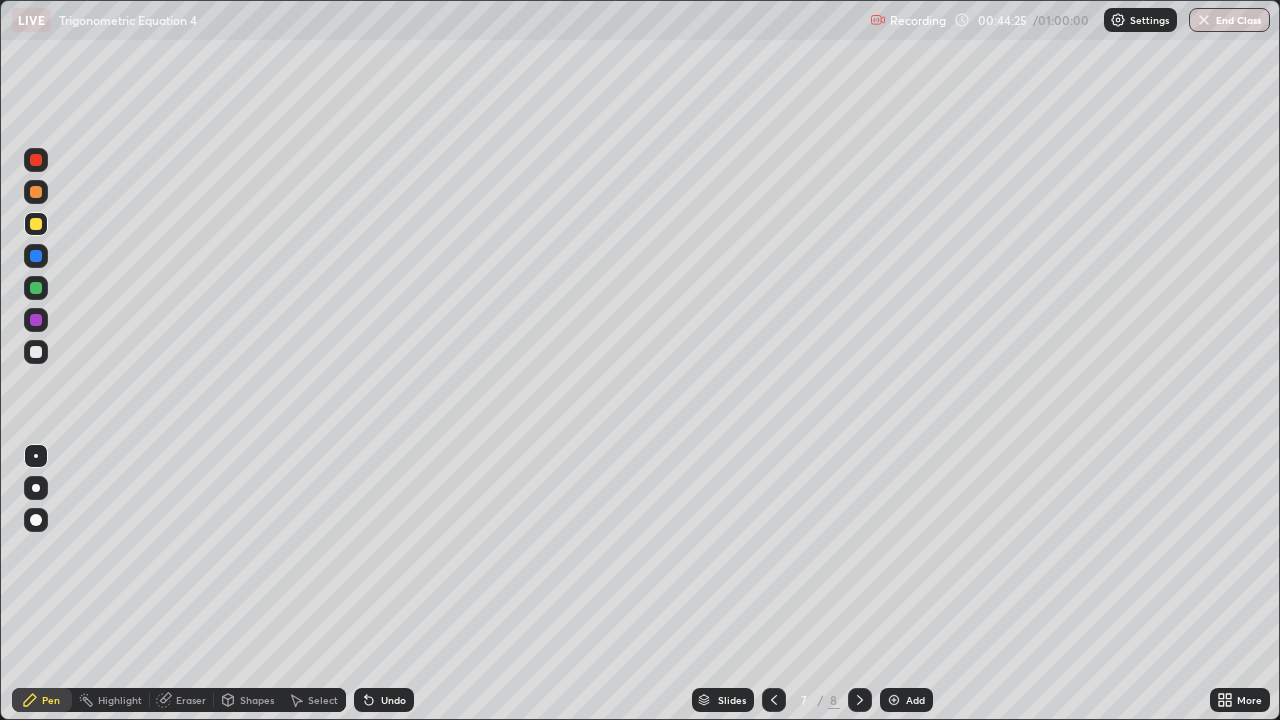 click 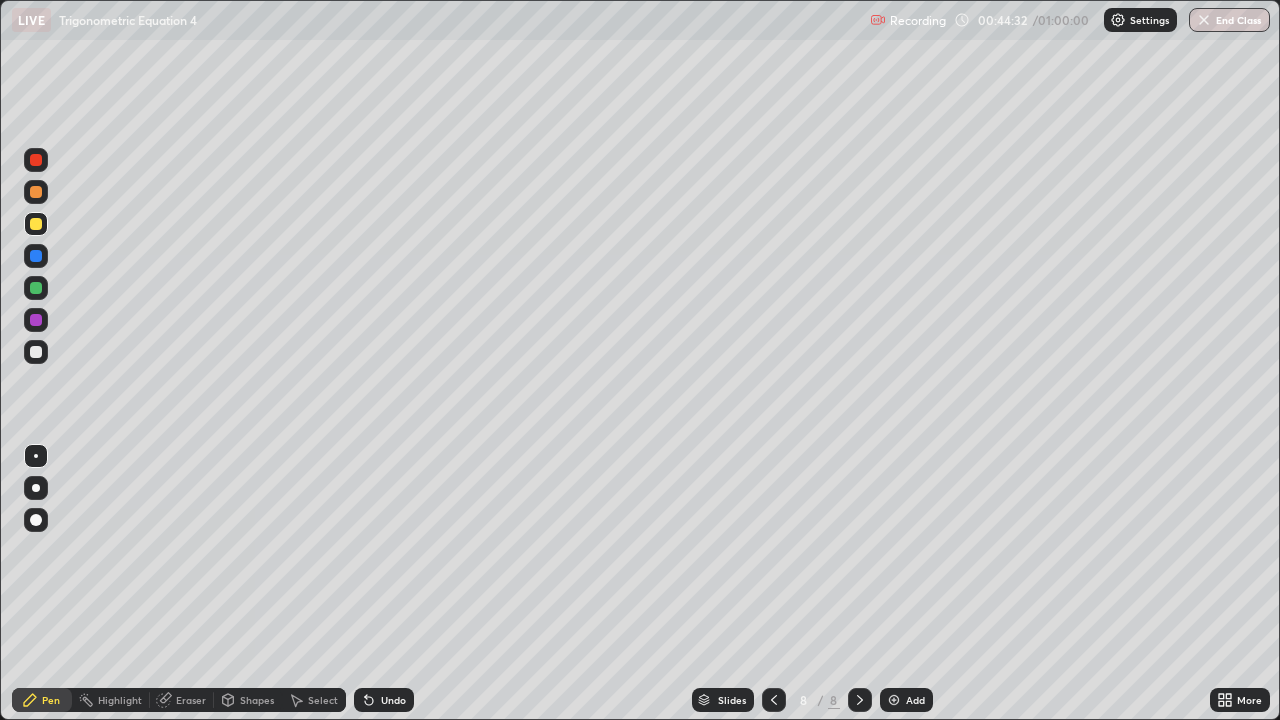 click 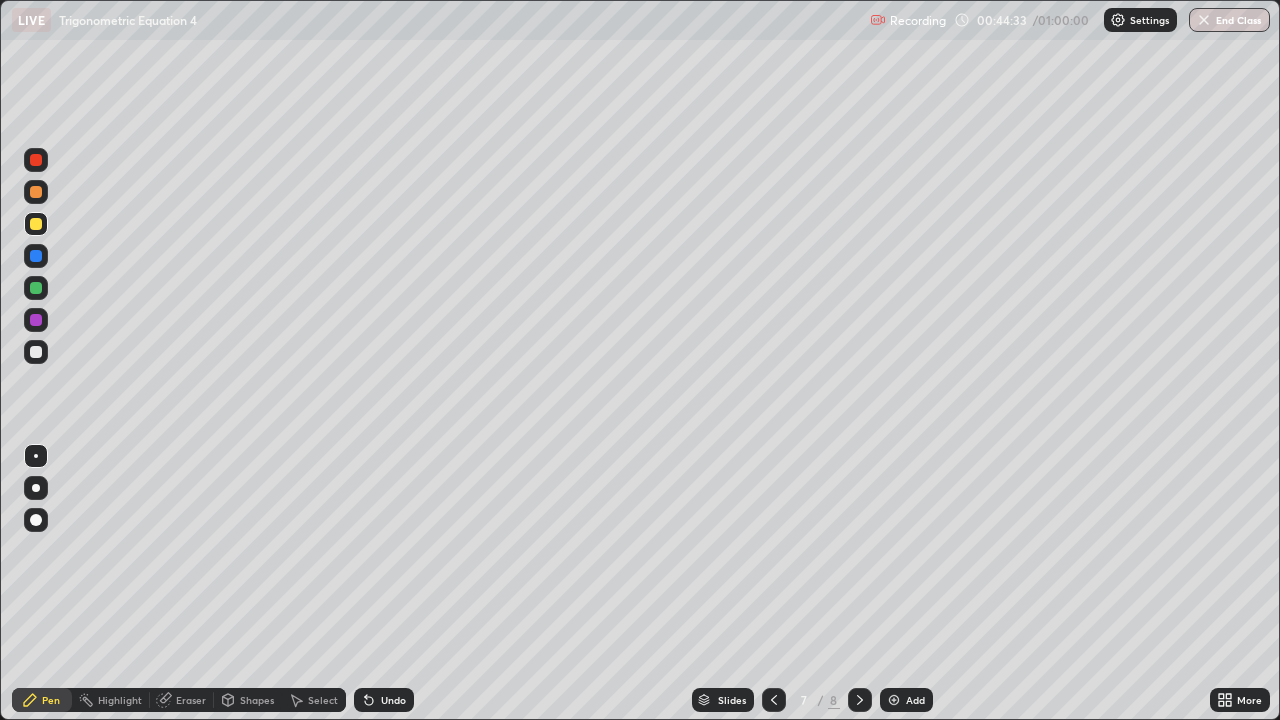 click 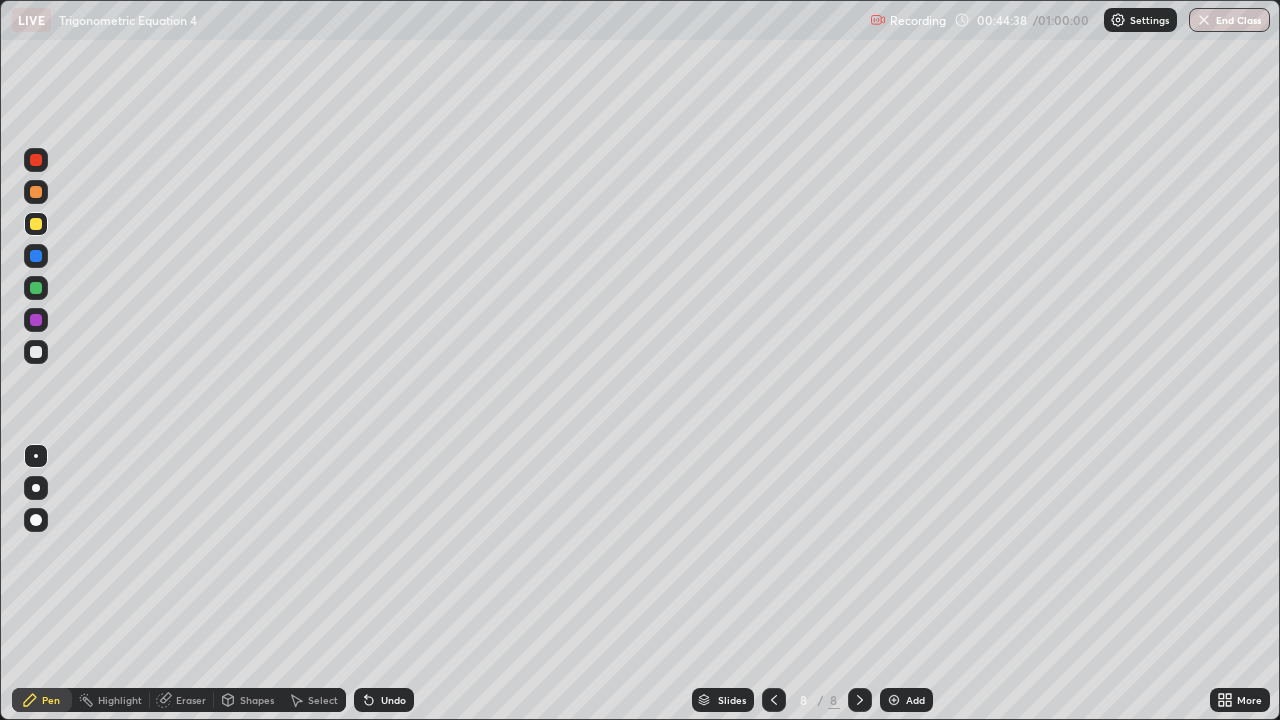 click 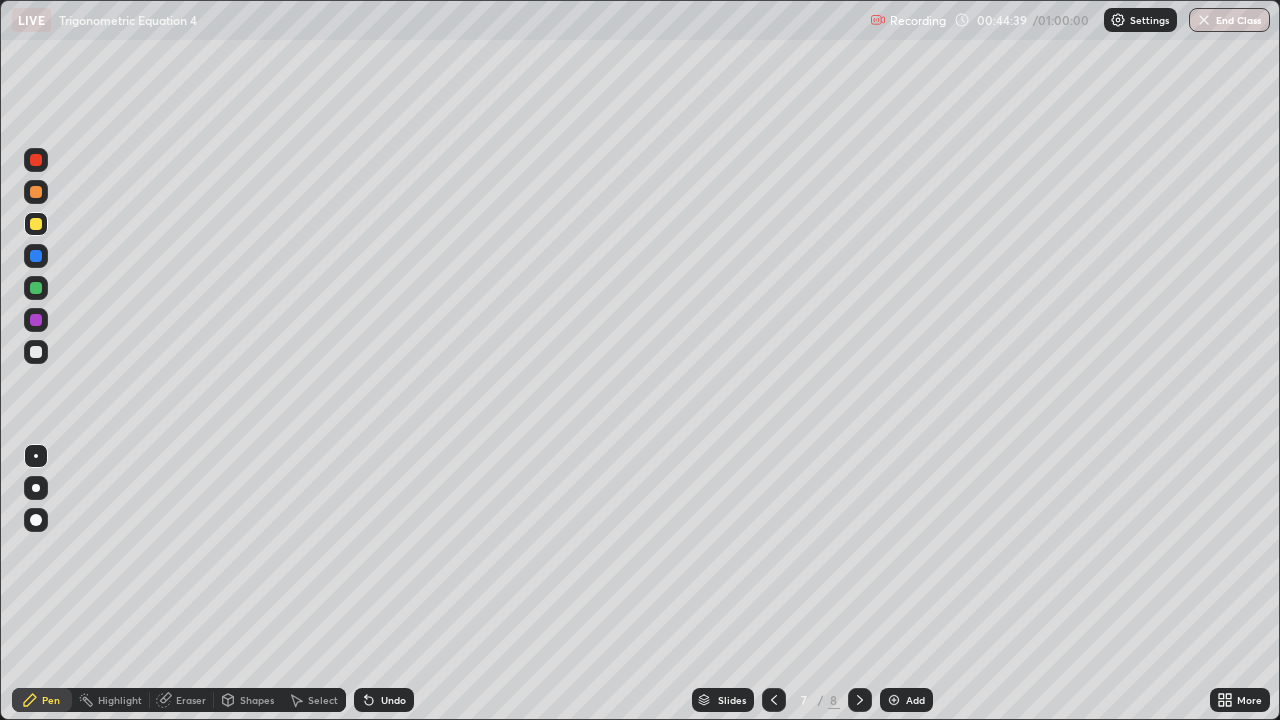 click 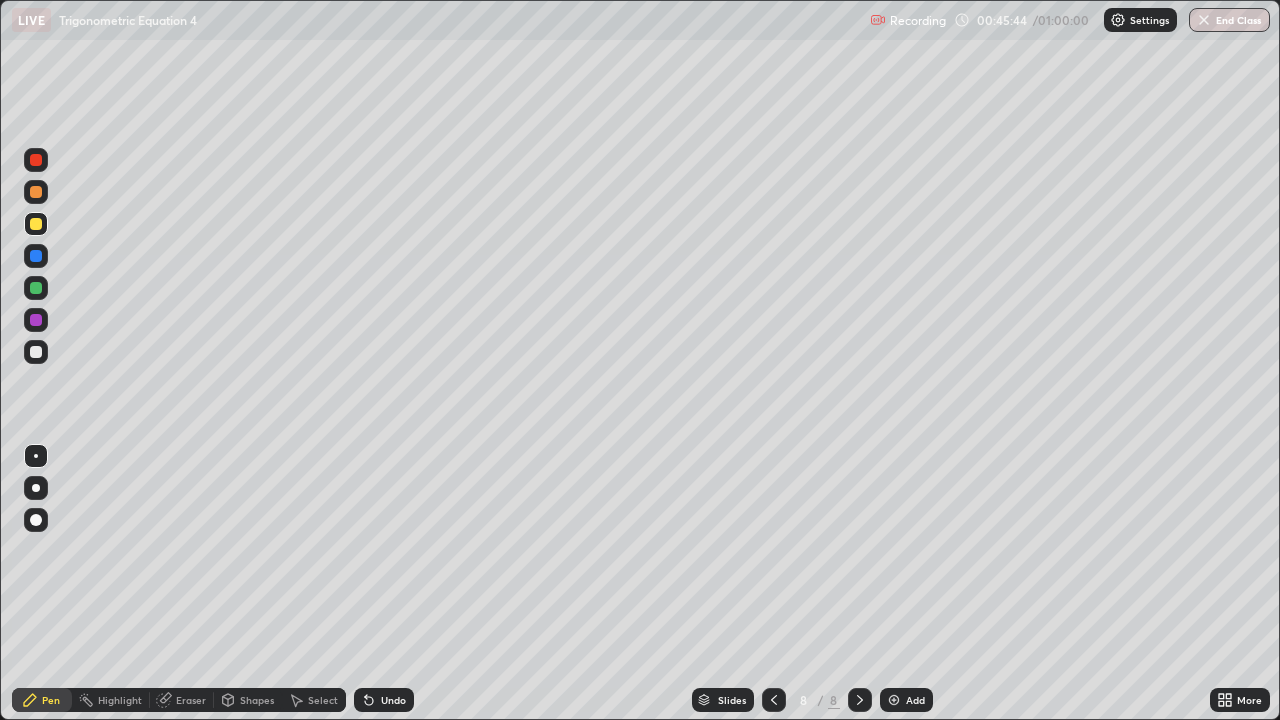 click at bounding box center (36, 352) 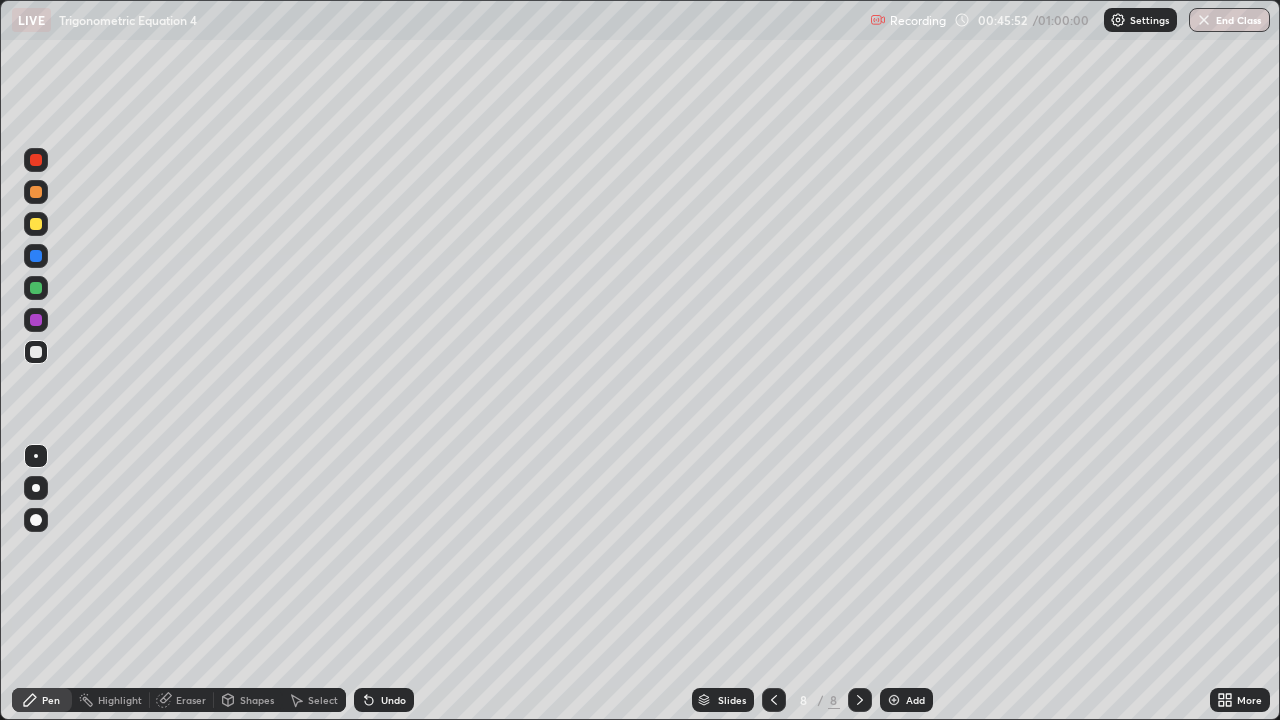 click on "Undo" at bounding box center (393, 700) 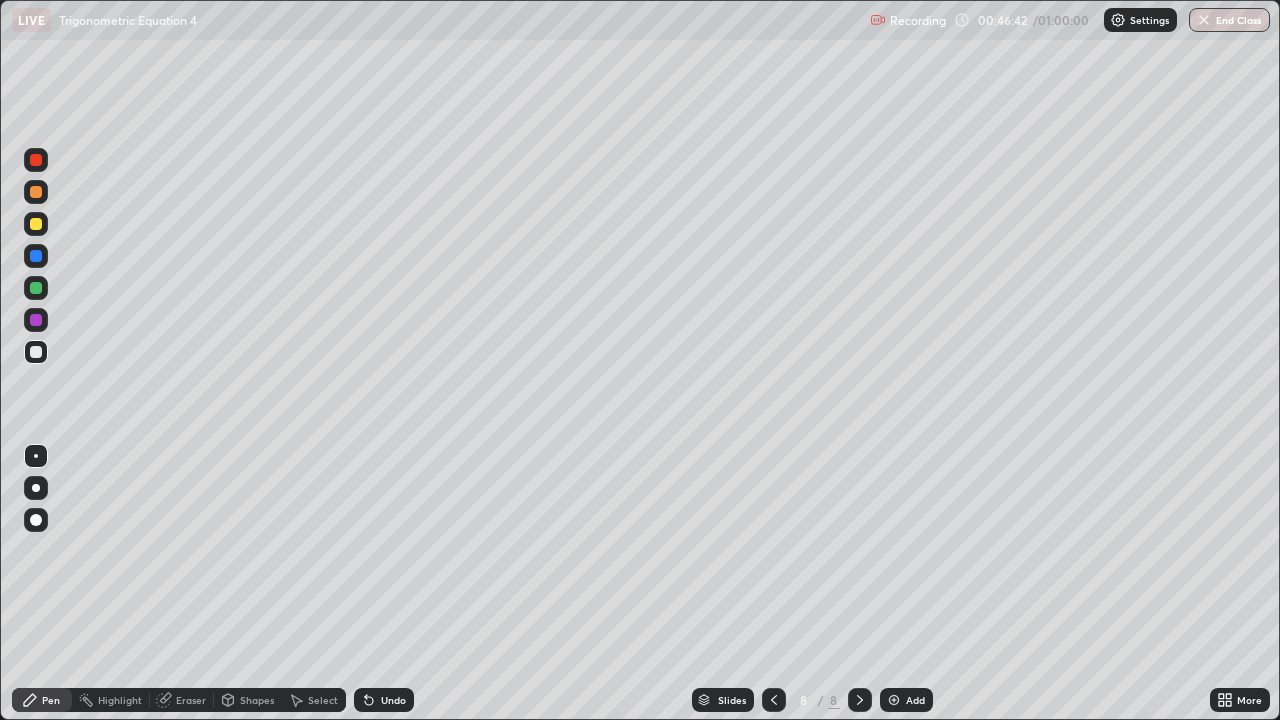 click 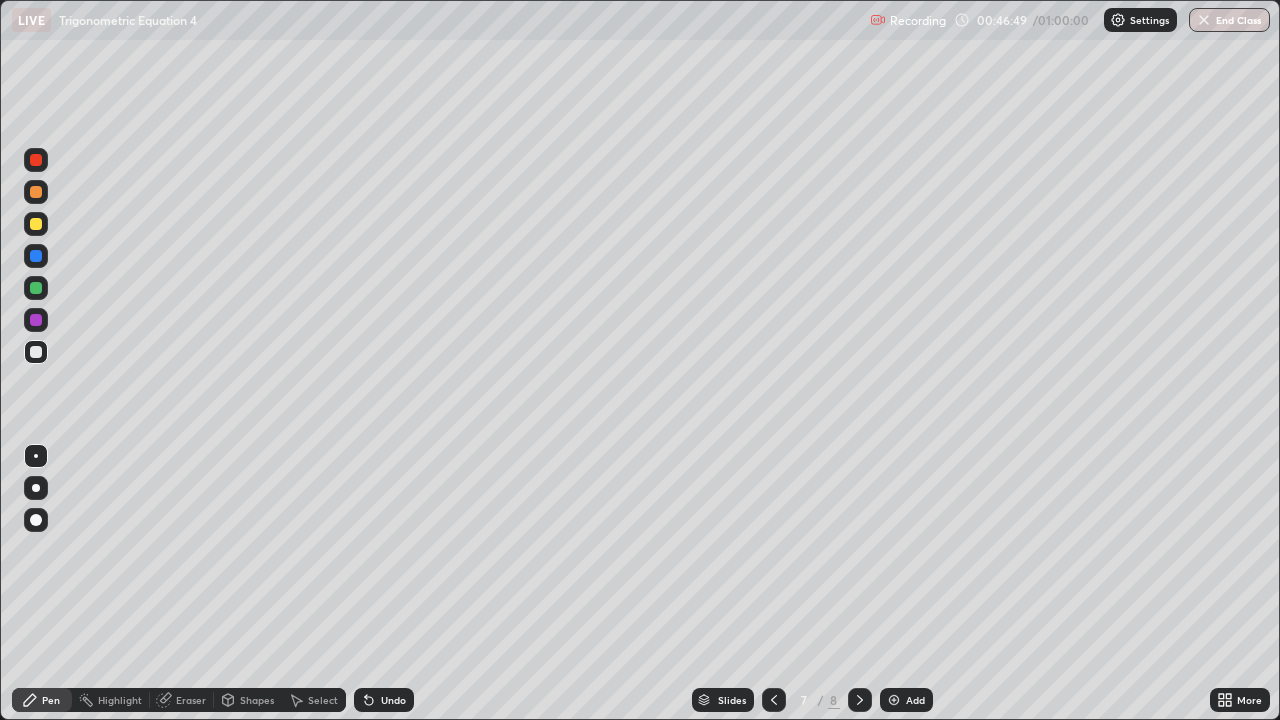 click at bounding box center [860, 700] 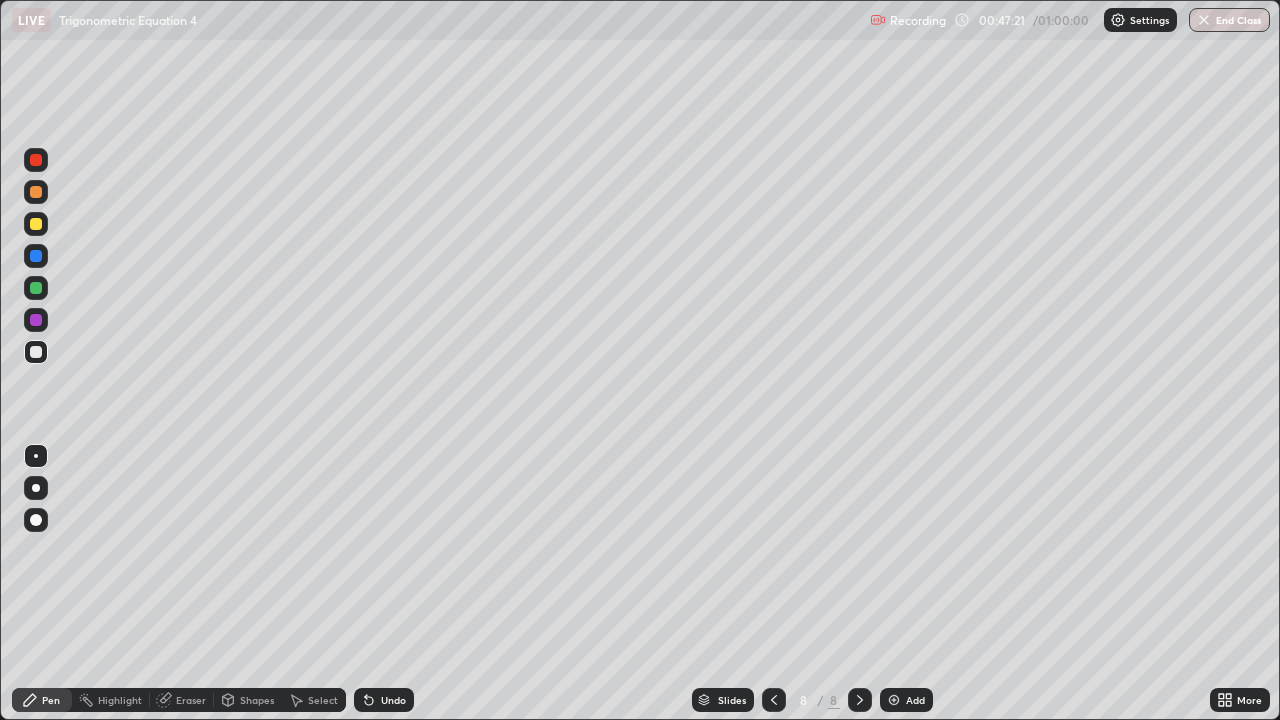 click on "Eraser" at bounding box center [182, 700] 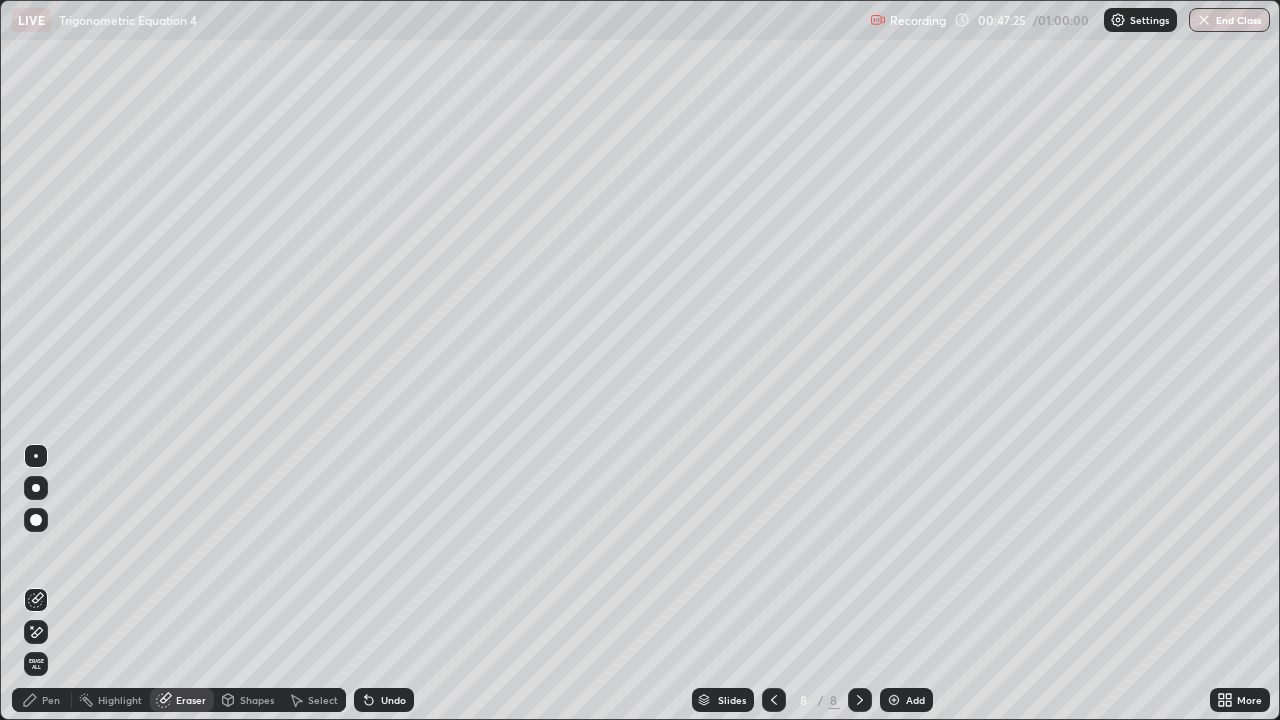 click on "Pen" at bounding box center [51, 700] 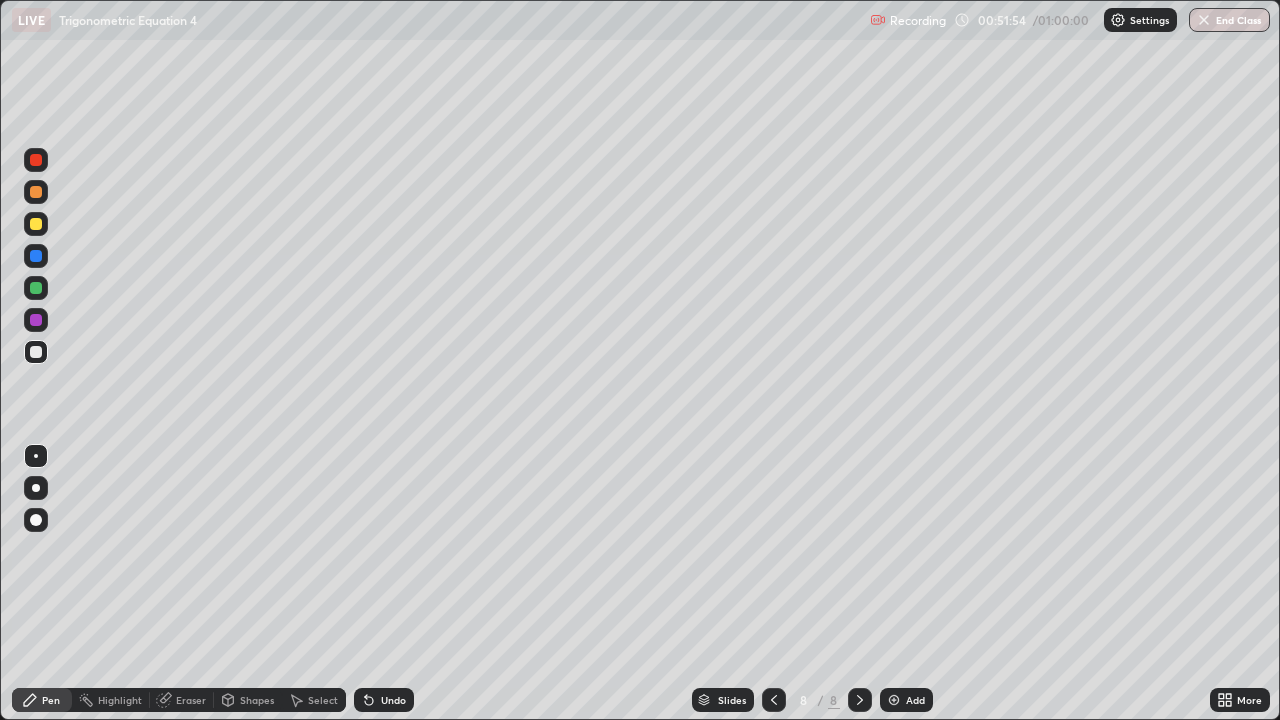 click on "Shapes" at bounding box center [248, 700] 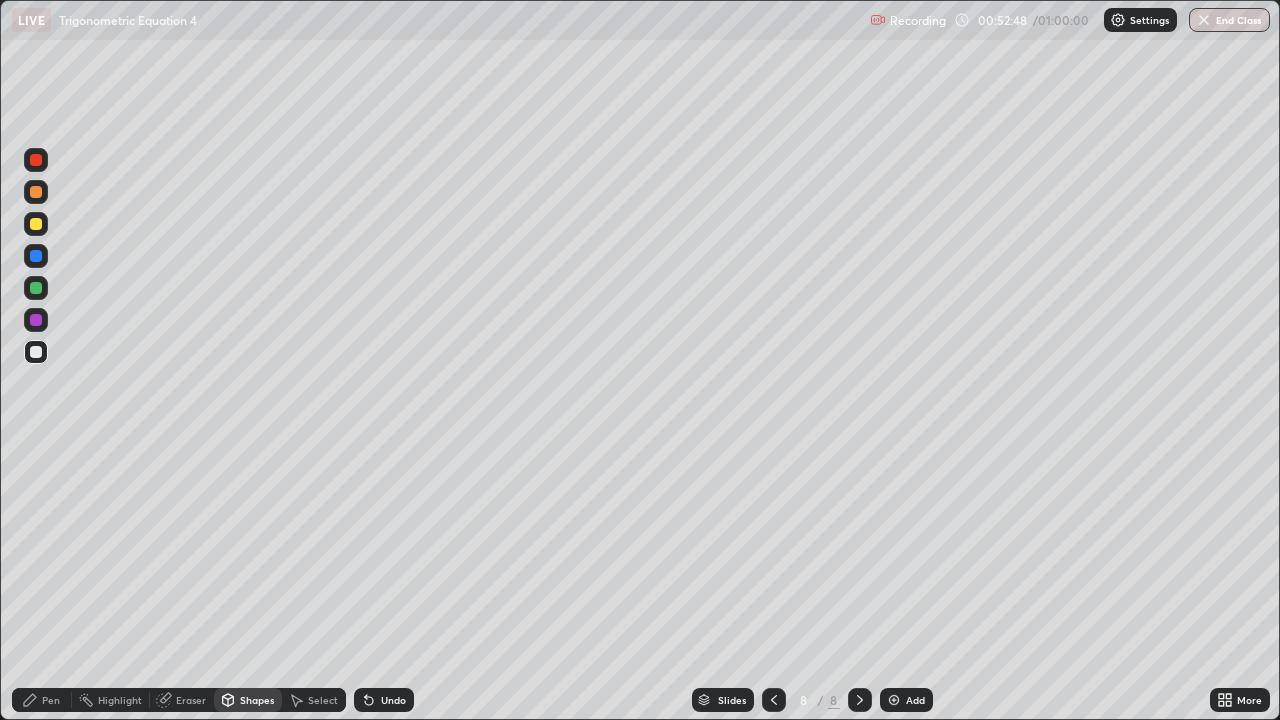 click on "End Class" at bounding box center [1229, 20] 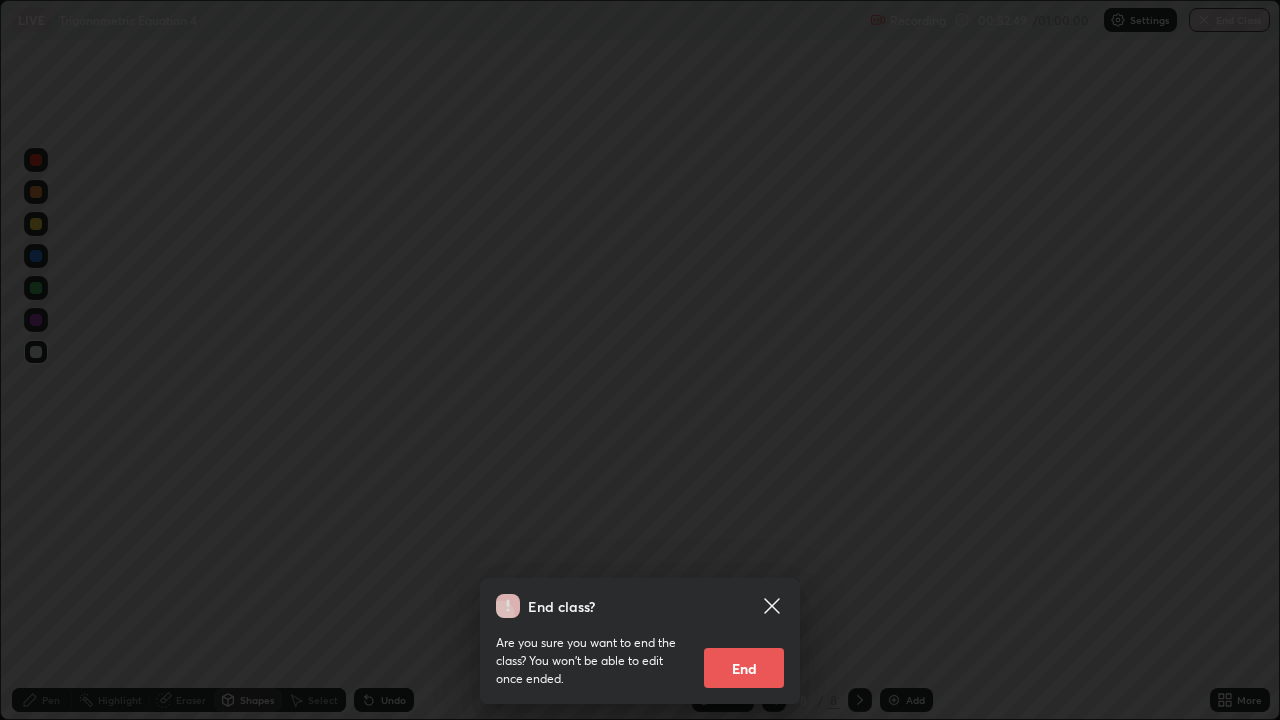 click on "End" at bounding box center (744, 668) 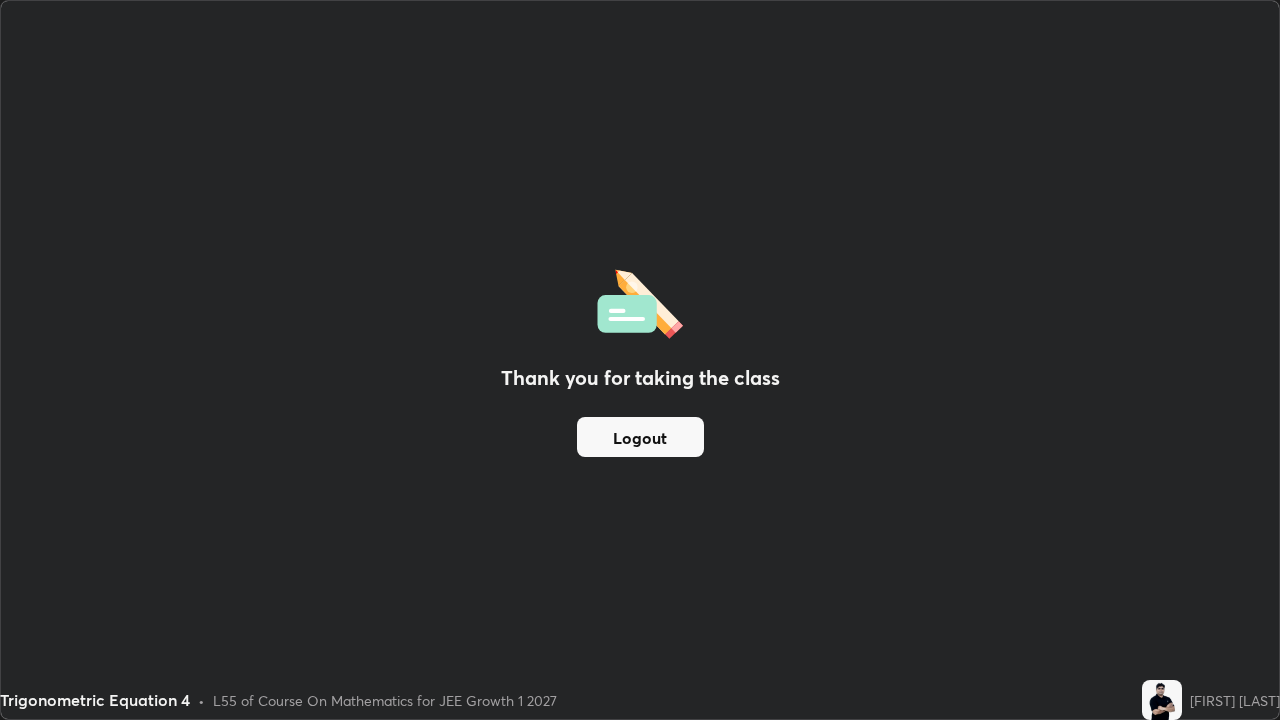 click on "Logout" at bounding box center (640, 437) 